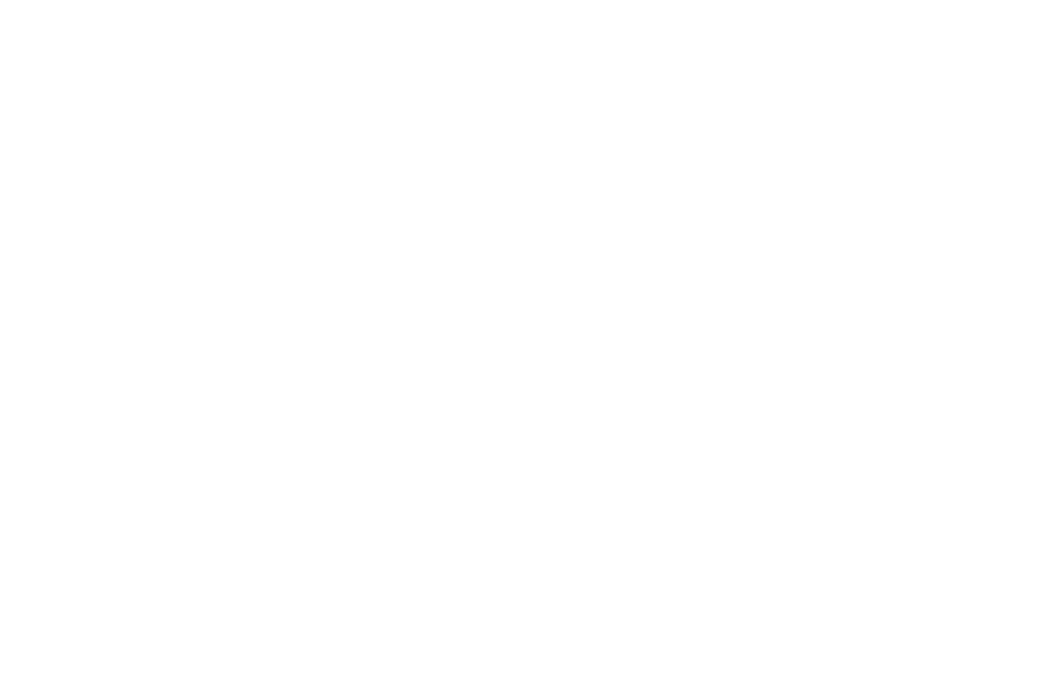 scroll, scrollTop: 0, scrollLeft: 0, axis: both 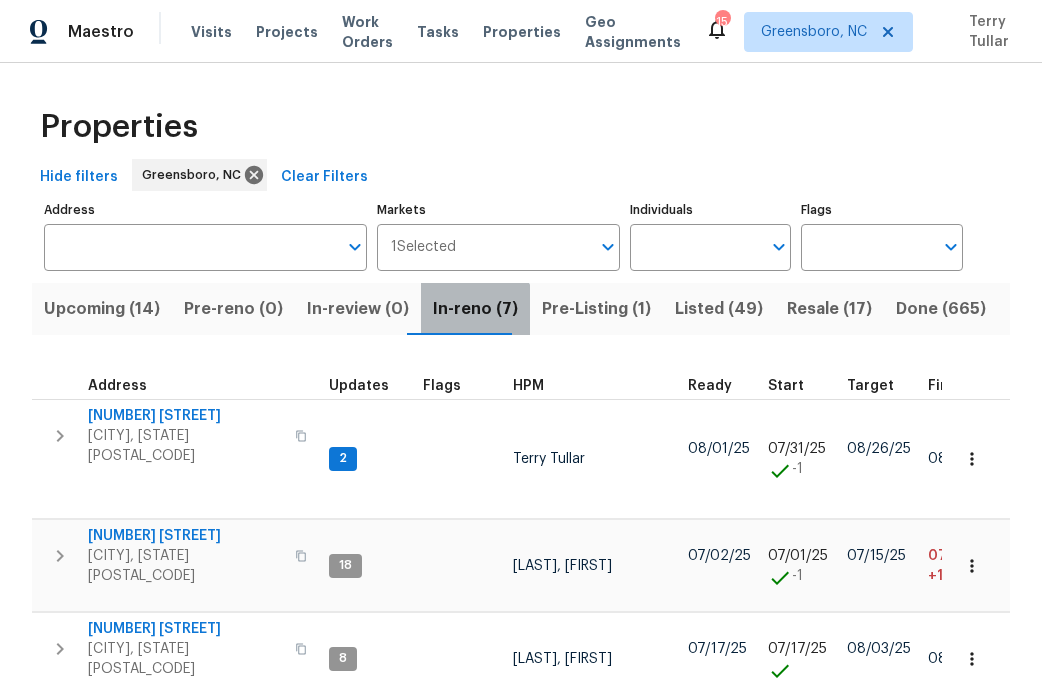 click on "In-reno (7)" at bounding box center [475, 309] 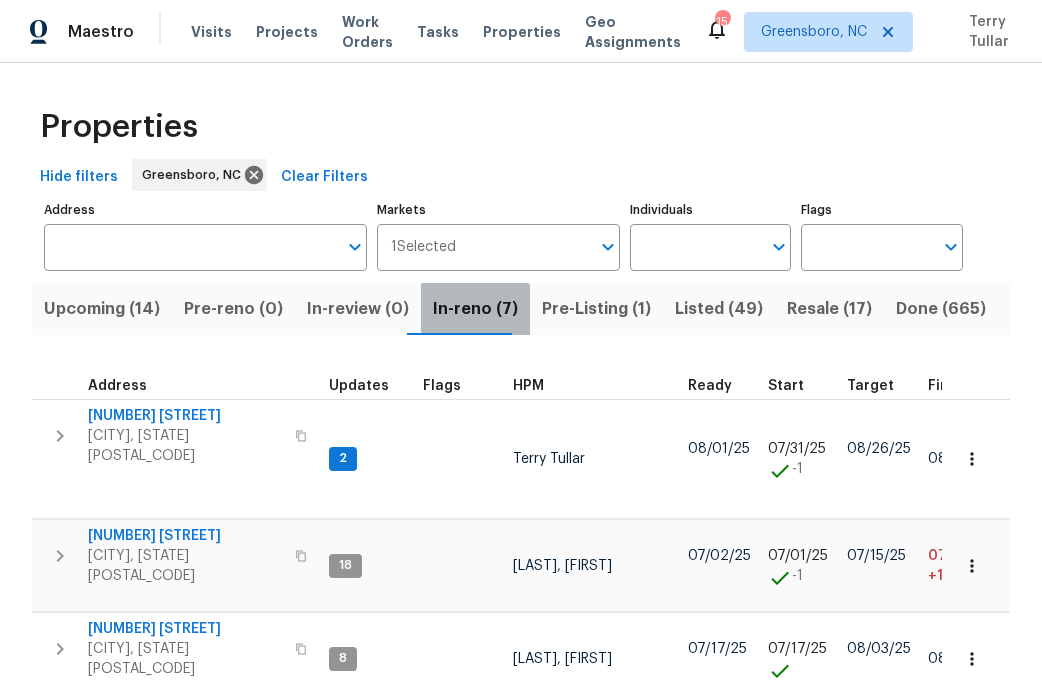 click on "In-reno (7)" at bounding box center [475, 309] 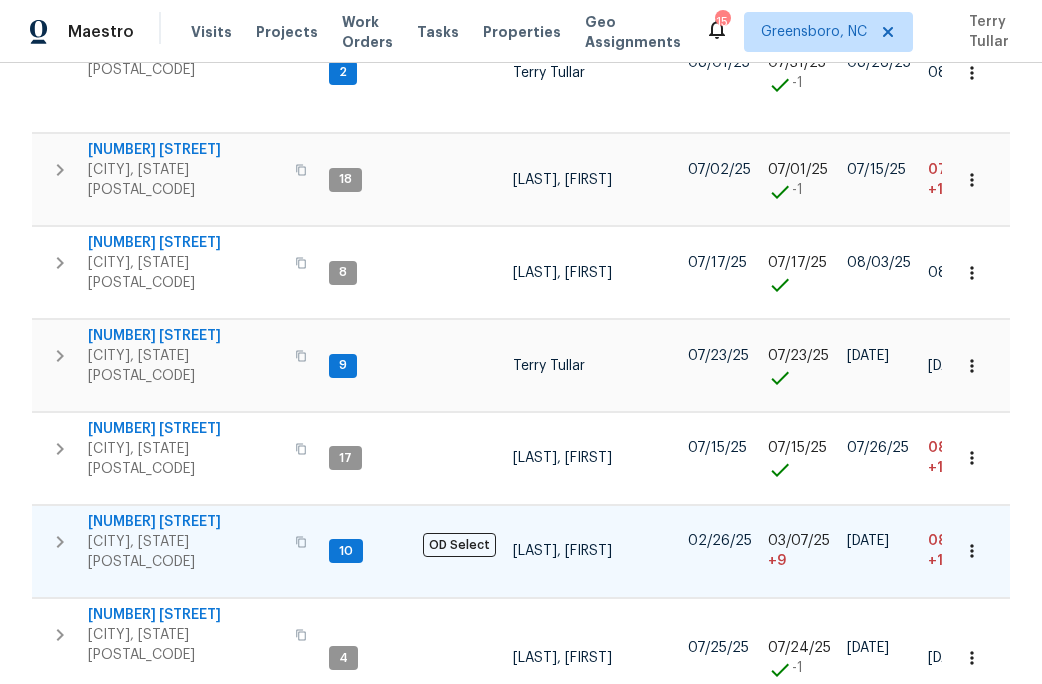 scroll, scrollTop: 379, scrollLeft: 0, axis: vertical 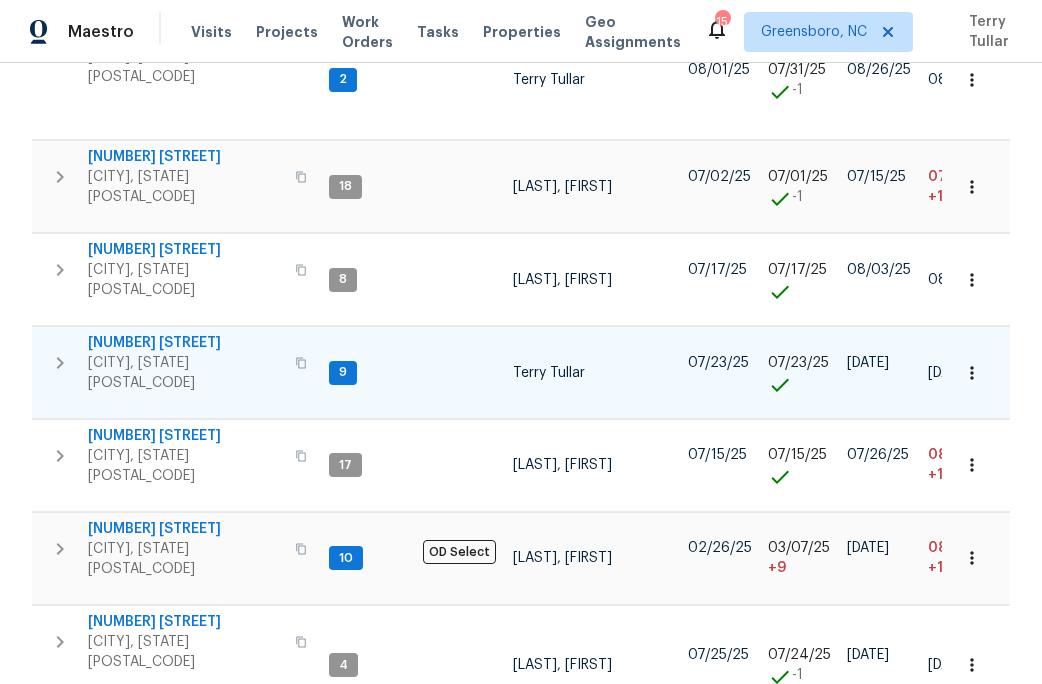 click on "[NUMBER] [STREET]" at bounding box center [185, 343] 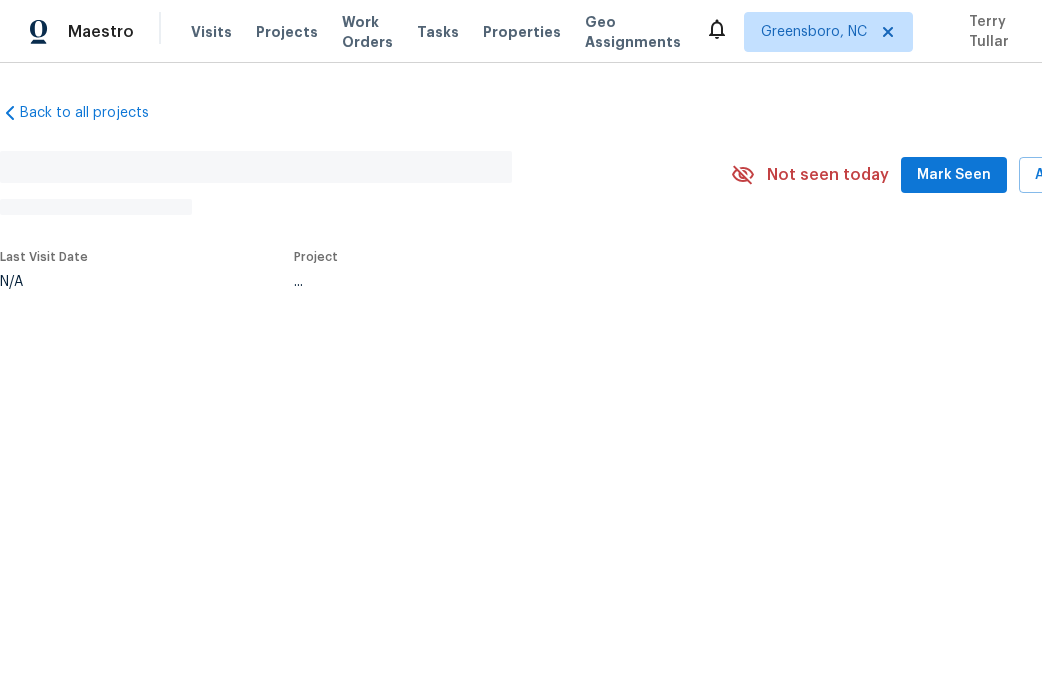scroll, scrollTop: 0, scrollLeft: 0, axis: both 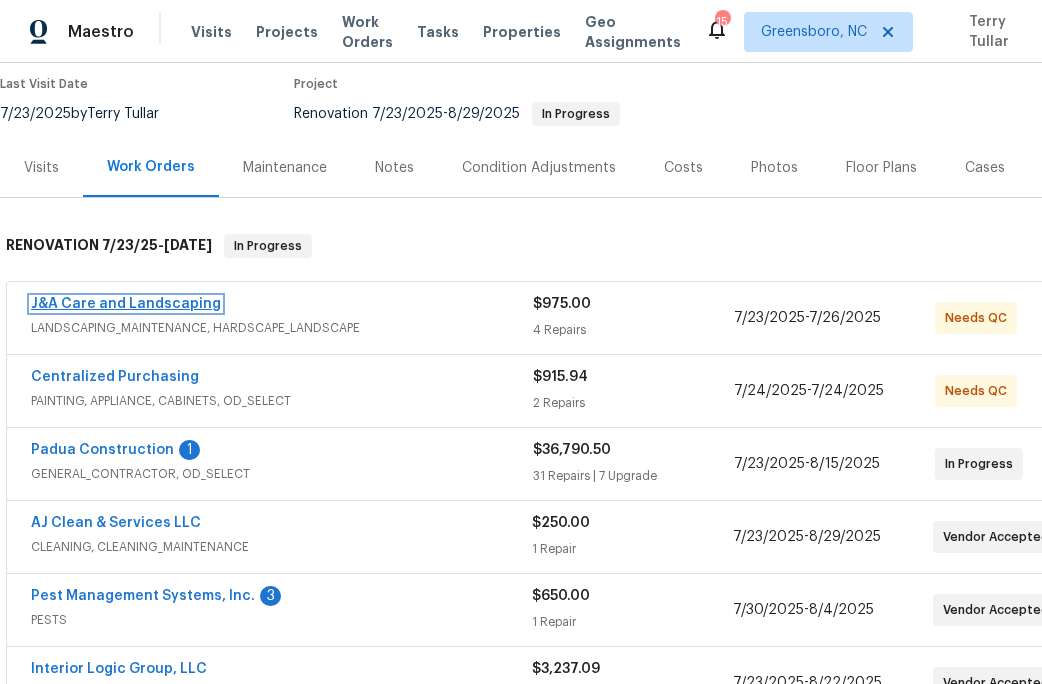 click on "J&A Care and Landscaping" at bounding box center (126, 304) 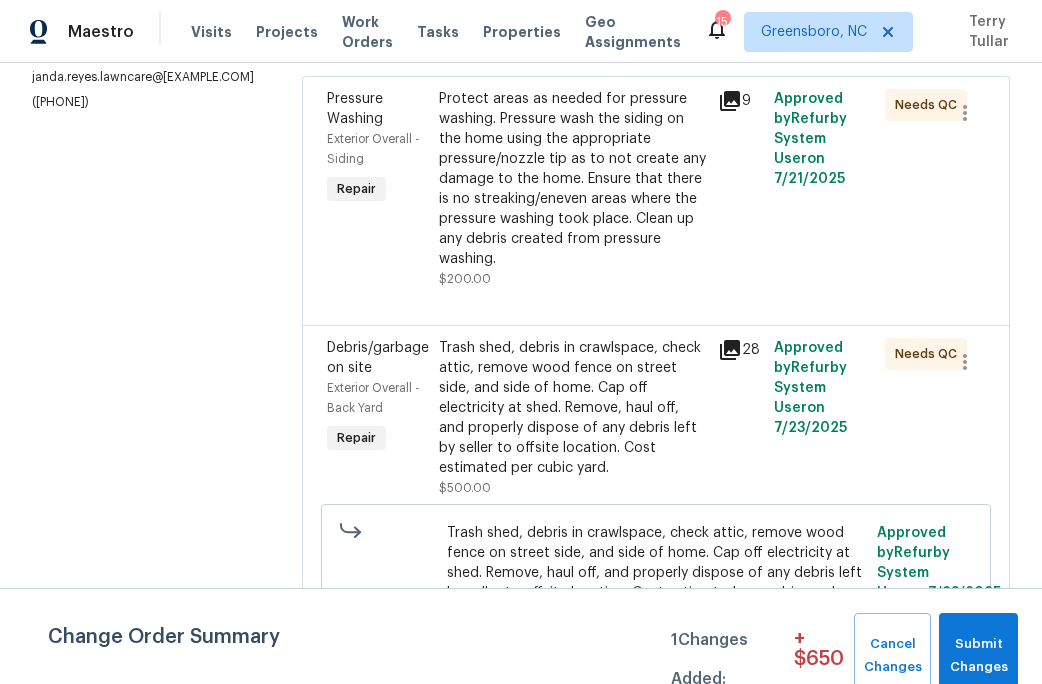 scroll, scrollTop: 0, scrollLeft: 0, axis: both 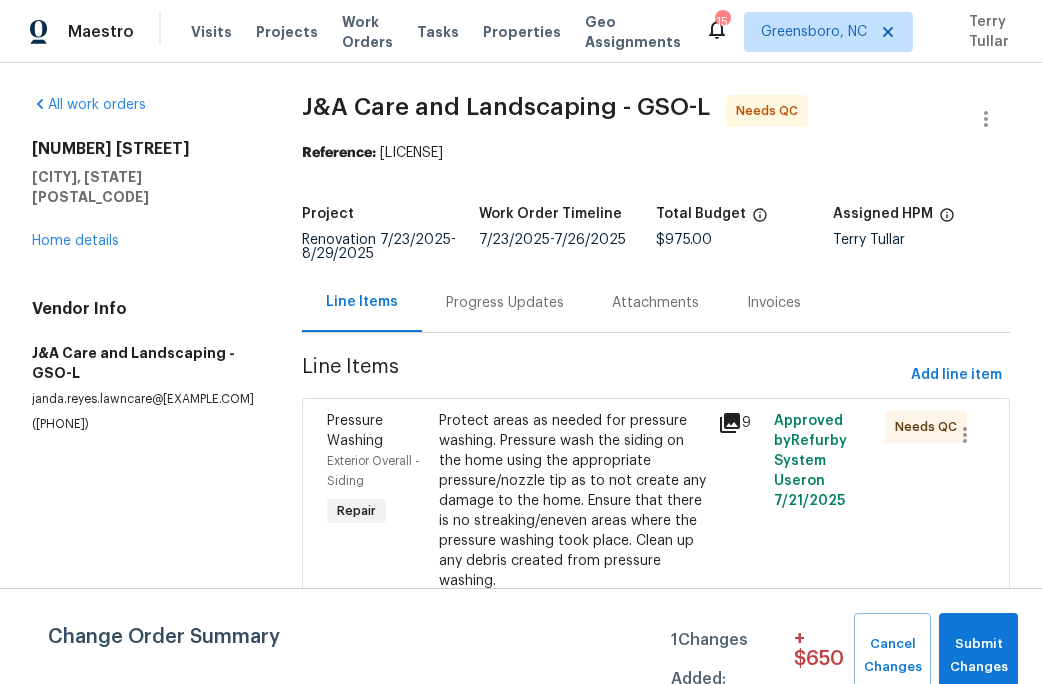 click on "Protect areas as needed for pressure washing. Pressure wash the siding on the home using the appropriate pressure/nozzle tip as to not create any damage to the home. Ensure that there is no streaking/eneven areas where the pressure washing took place. Clean up any debris created from pressure washing." at bounding box center [572, 501] 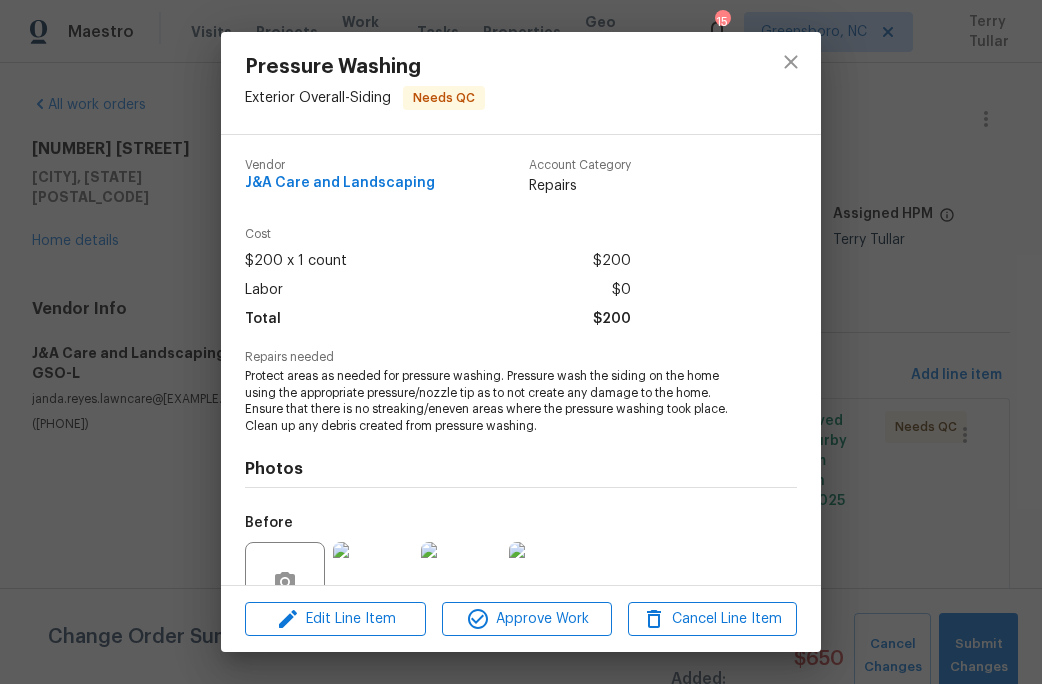 scroll, scrollTop: 187, scrollLeft: 0, axis: vertical 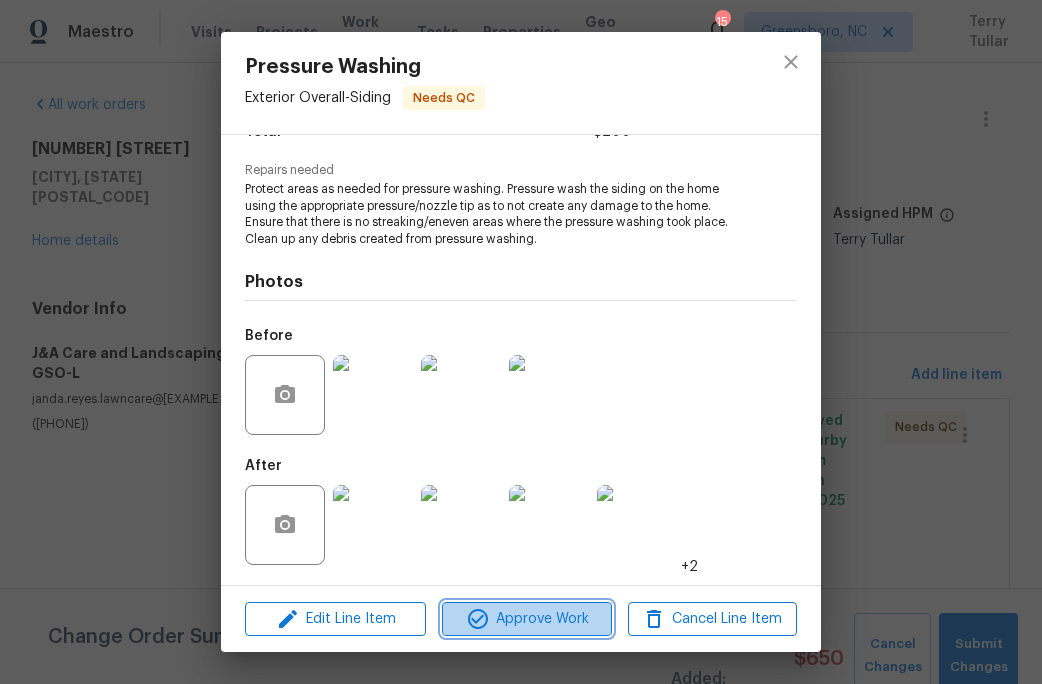 click on "Approve Work" at bounding box center (526, 619) 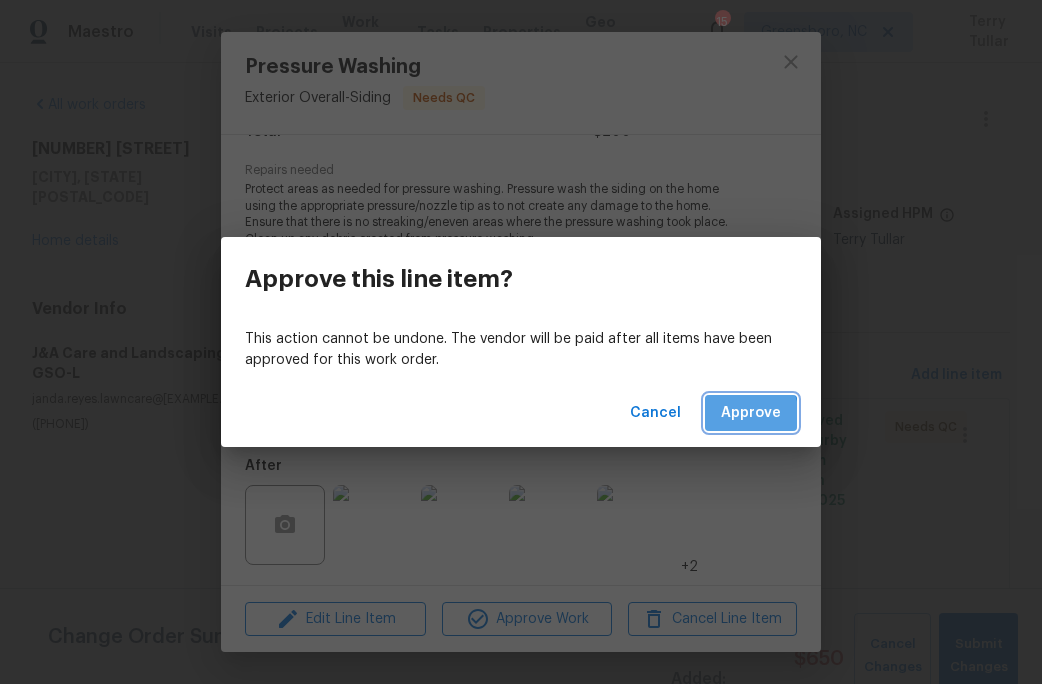 click on "Approve" at bounding box center (751, 413) 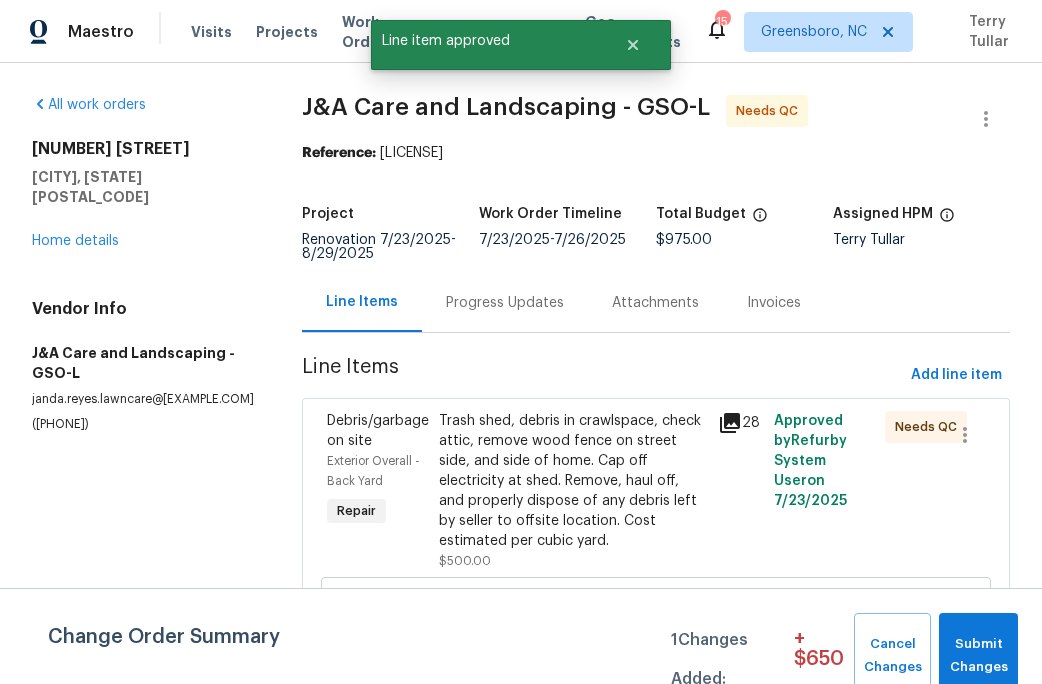 click on "Trash shed, debris in crawlspace, check attic, remove wood fence on street side, and side of home. Cap off electricity at shed.
Remove, haul off, and properly dispose of any debris left by seller to offsite location. Cost estimated per cubic yard." at bounding box center [572, 481] 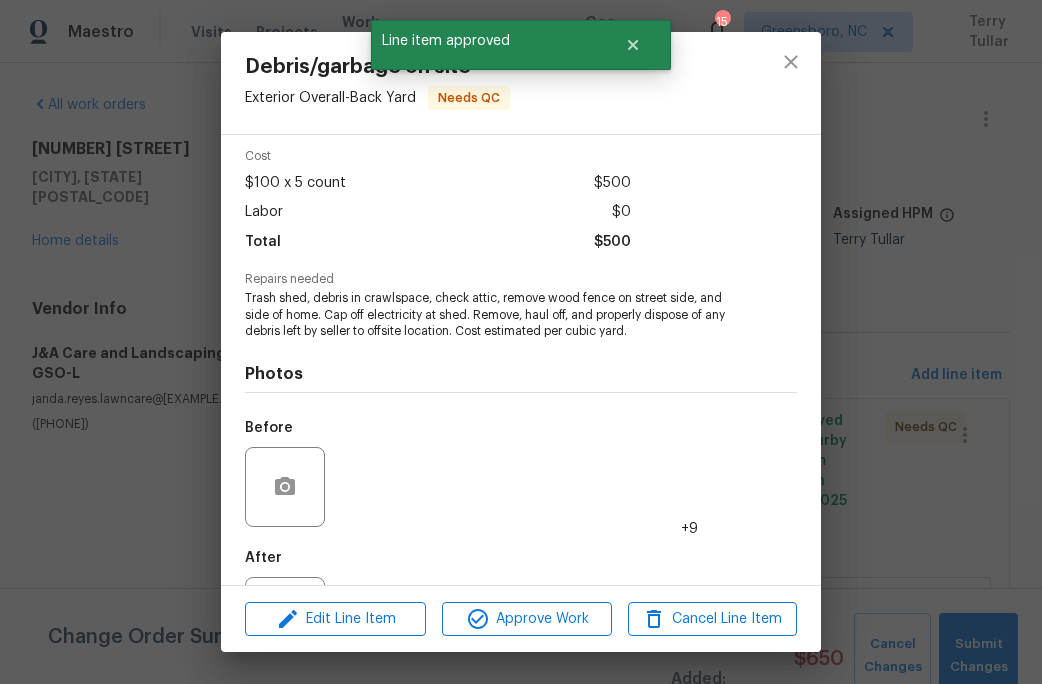 scroll, scrollTop: 170, scrollLeft: 0, axis: vertical 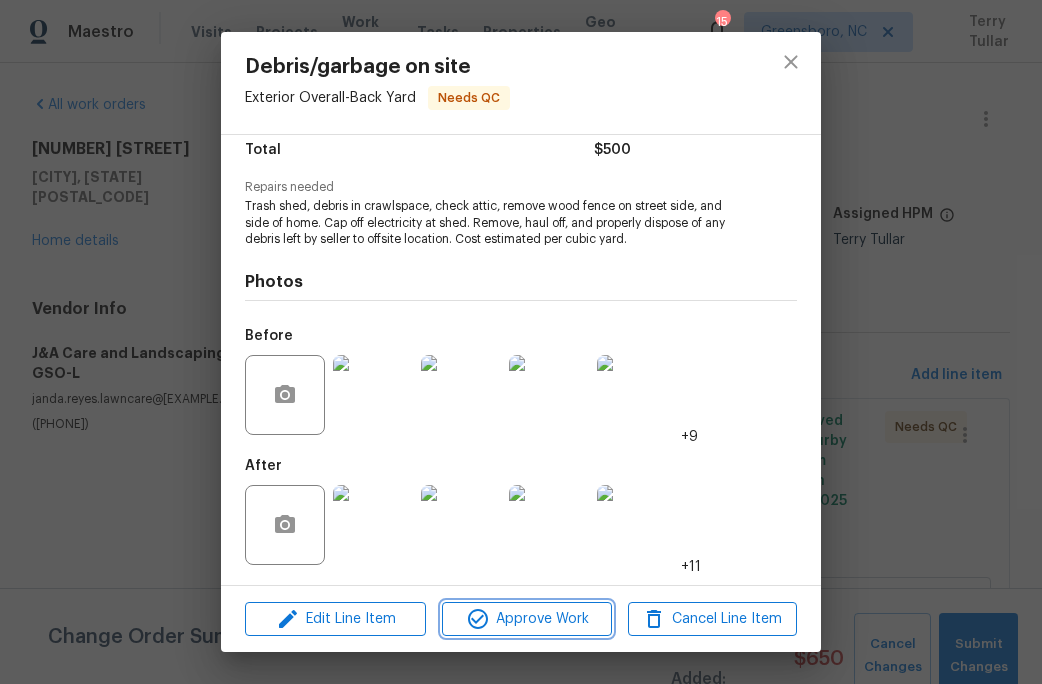 click on "Approve Work" at bounding box center (526, 619) 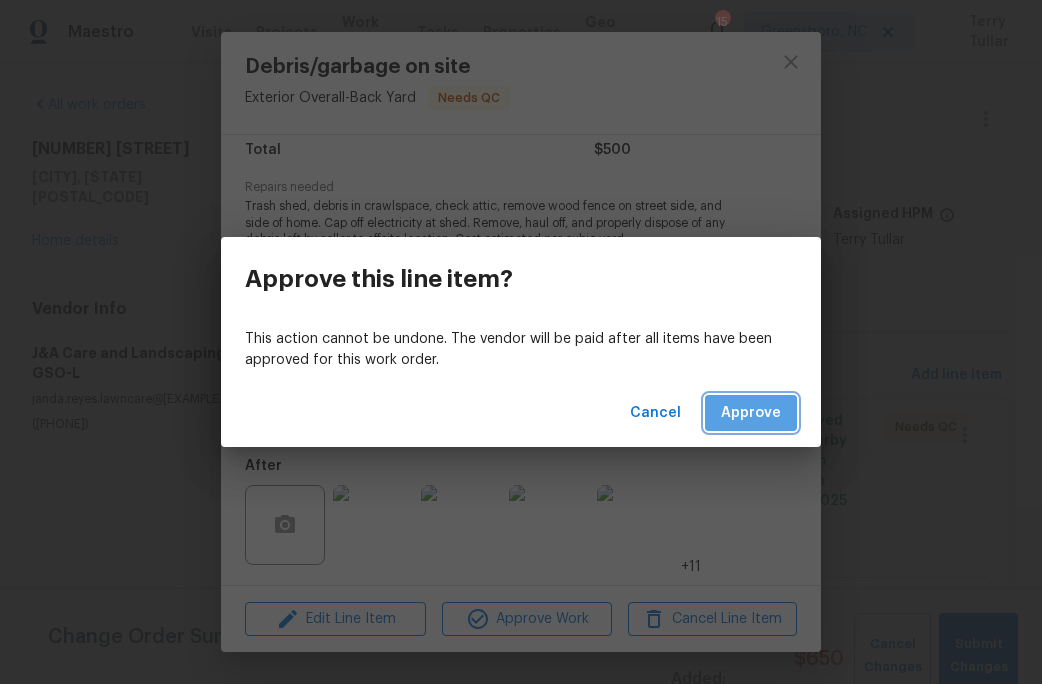 click on "Approve" at bounding box center [751, 413] 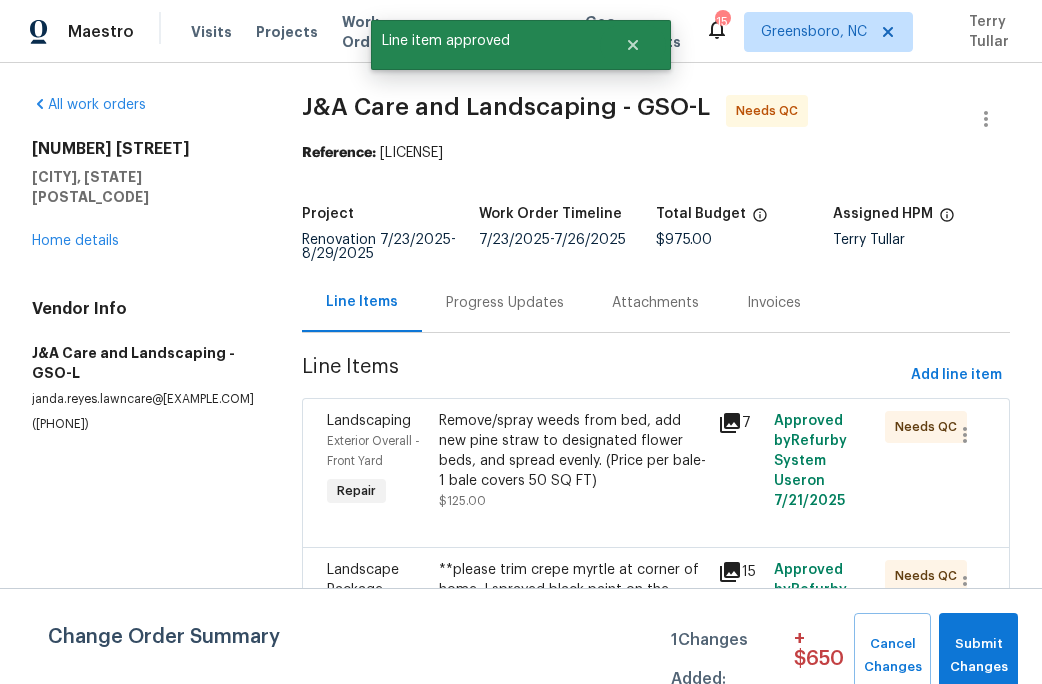 click on "Remove/spray weeds from bed, add new pine straw to designated flower beds, and spread evenly. (Price per bale- 1 bale covers 50 SQ FT)" at bounding box center (572, 451) 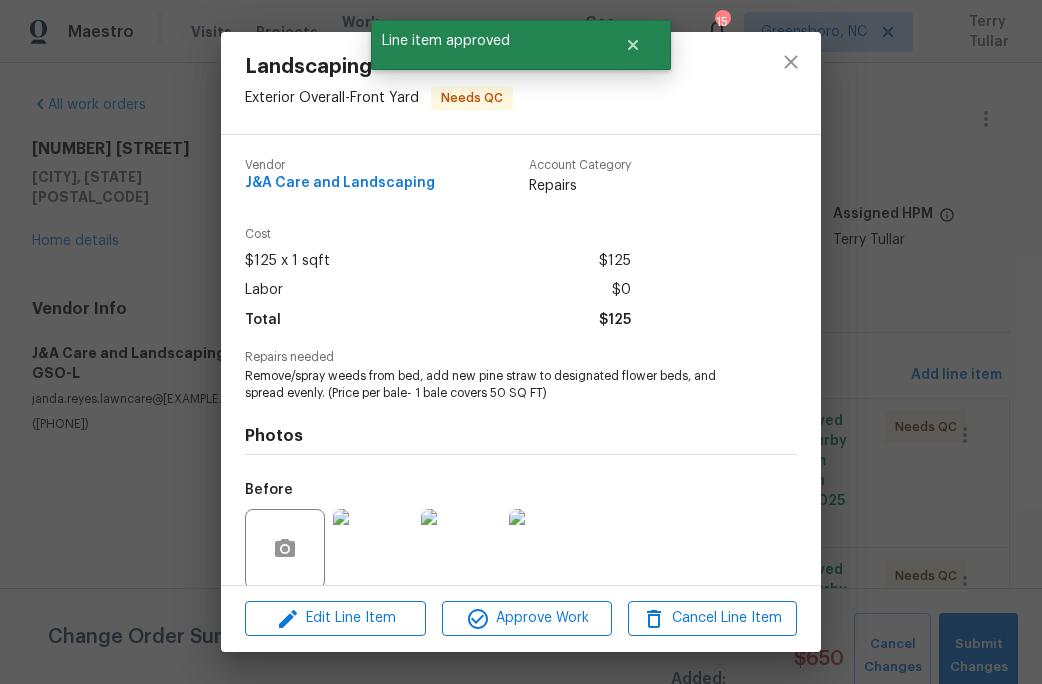 click on "Edit Line Item  Approve Work  Cancel Line Item" at bounding box center [521, 618] 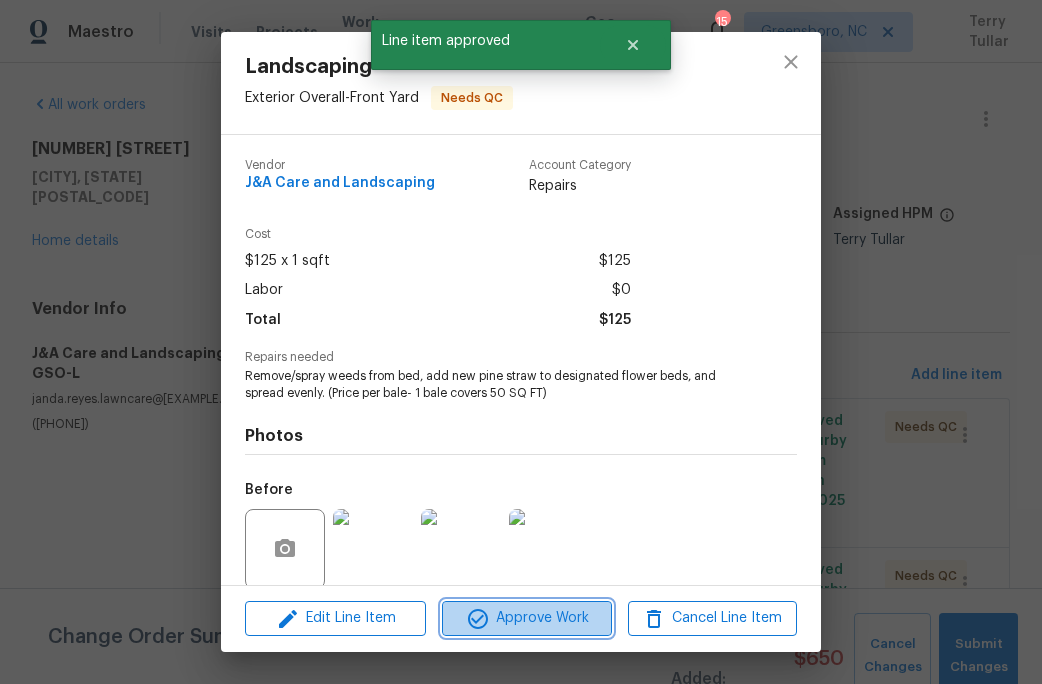 click on "Approve Work" at bounding box center [526, 618] 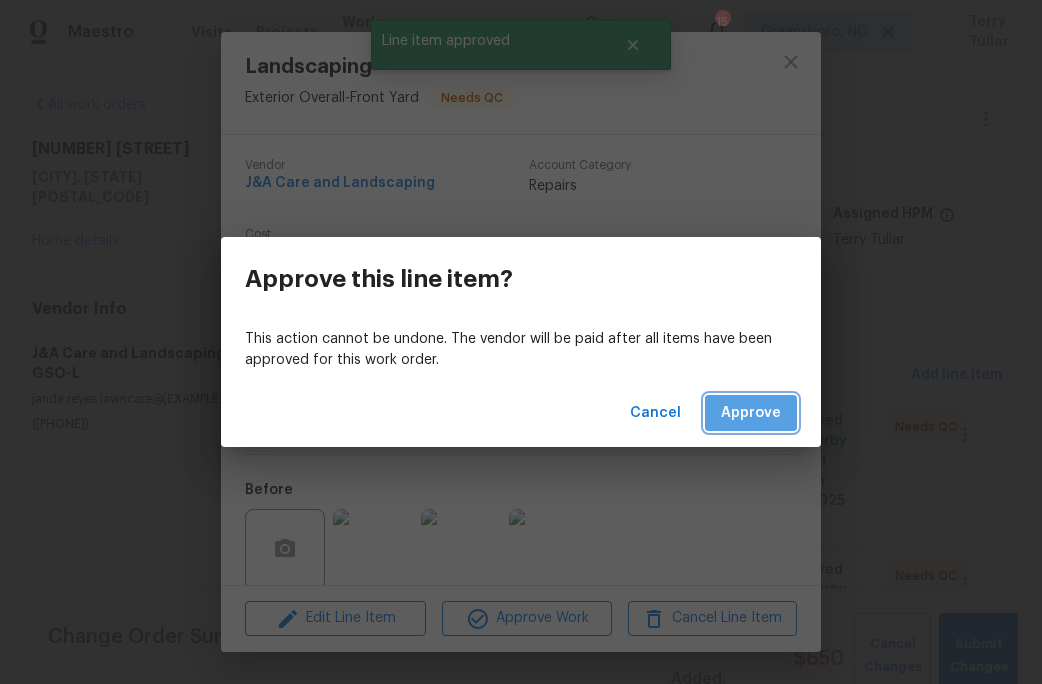 click on "Approve" at bounding box center (751, 413) 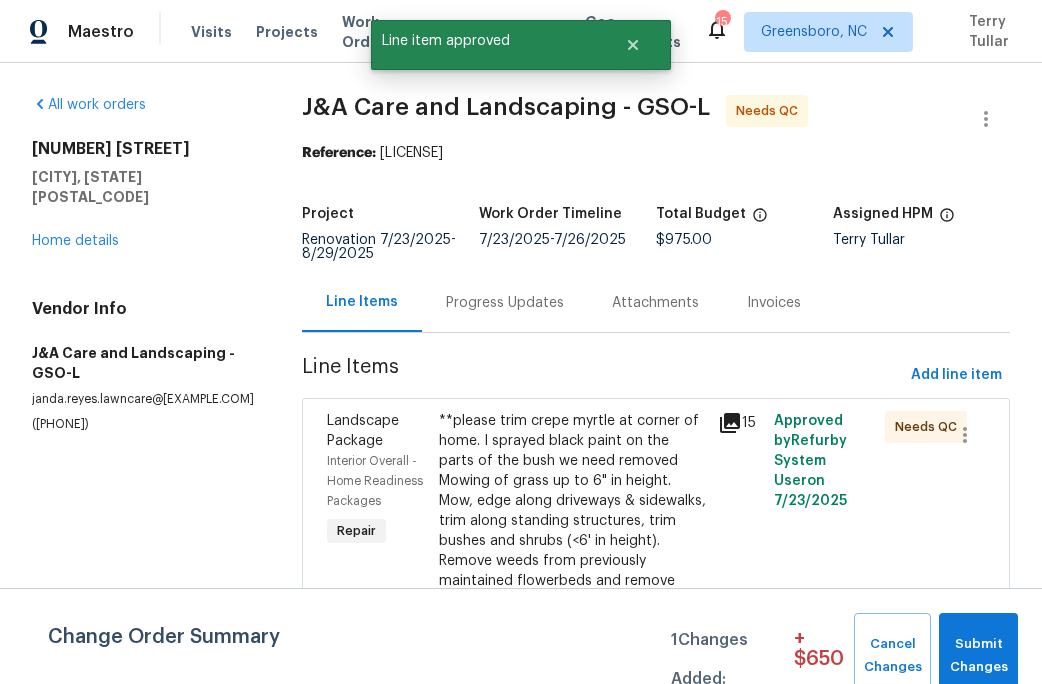 click on "**please trim crepe myrtle at corner of home. I sprayed black paint on the parts of the bush we need removed
Mowing of grass up to 6" in height. Mow, edge along driveways & sidewalks, trim along standing structures, trim bushes and shrubs (<6' in height). Remove weeds from previously maintained flowerbeds and remove standing yard debris (small twigs, non seasonal falling leaves). Use leaf blower to remove clippings from hard surfaces."" at bounding box center (572, 541) 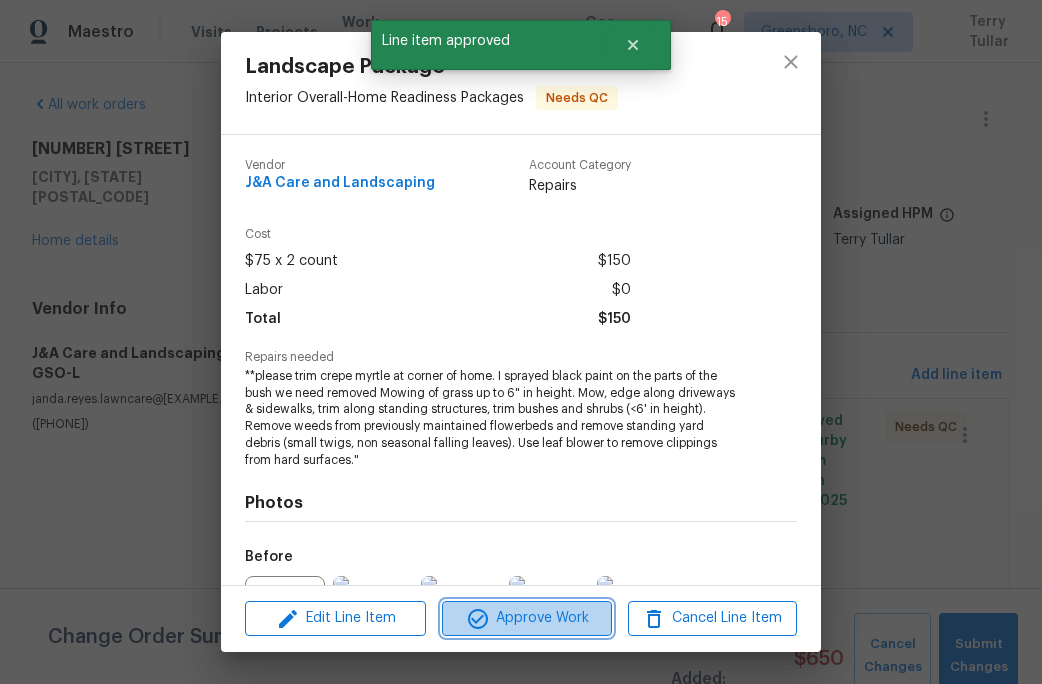 click on "Approve Work" at bounding box center (526, 618) 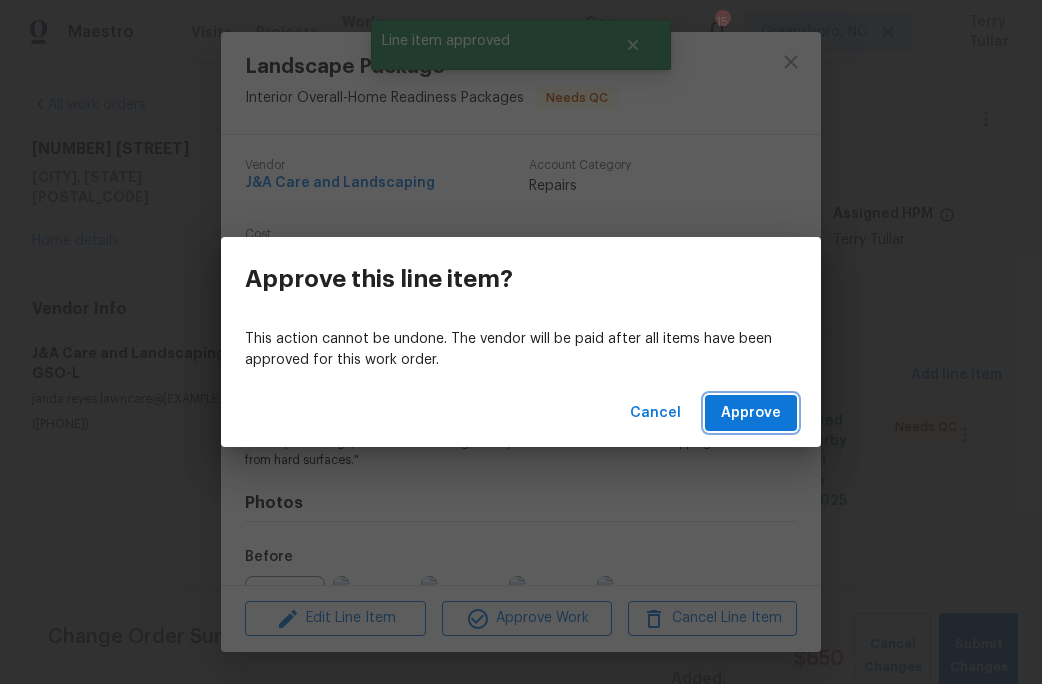 click on "Approve" at bounding box center (751, 413) 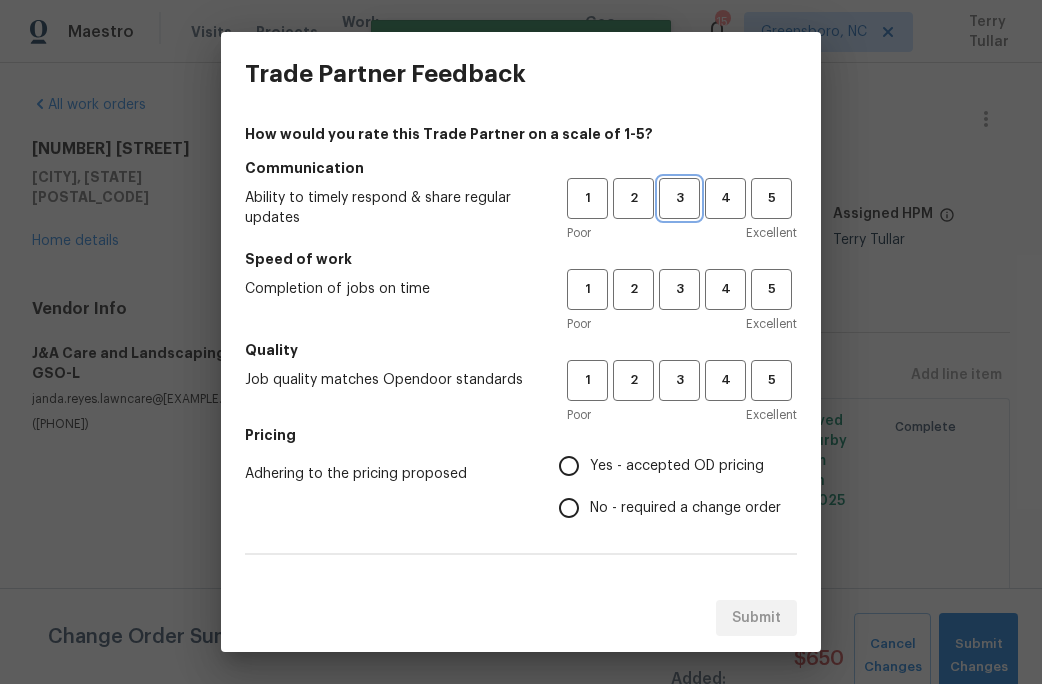 click on "3" at bounding box center (679, 198) 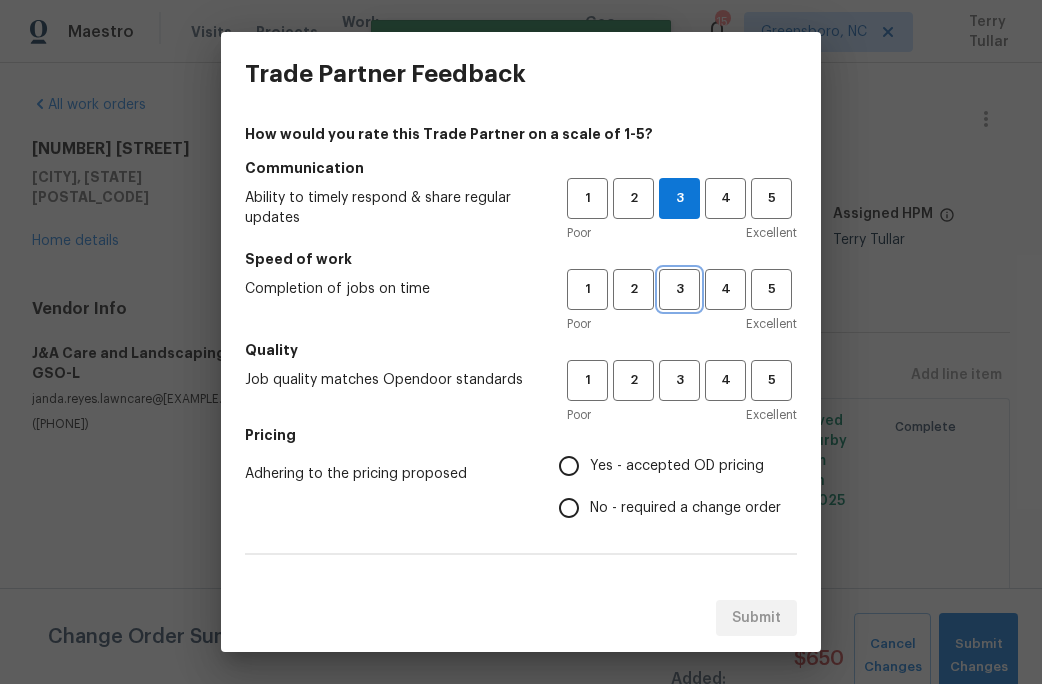 click on "3" at bounding box center [679, 289] 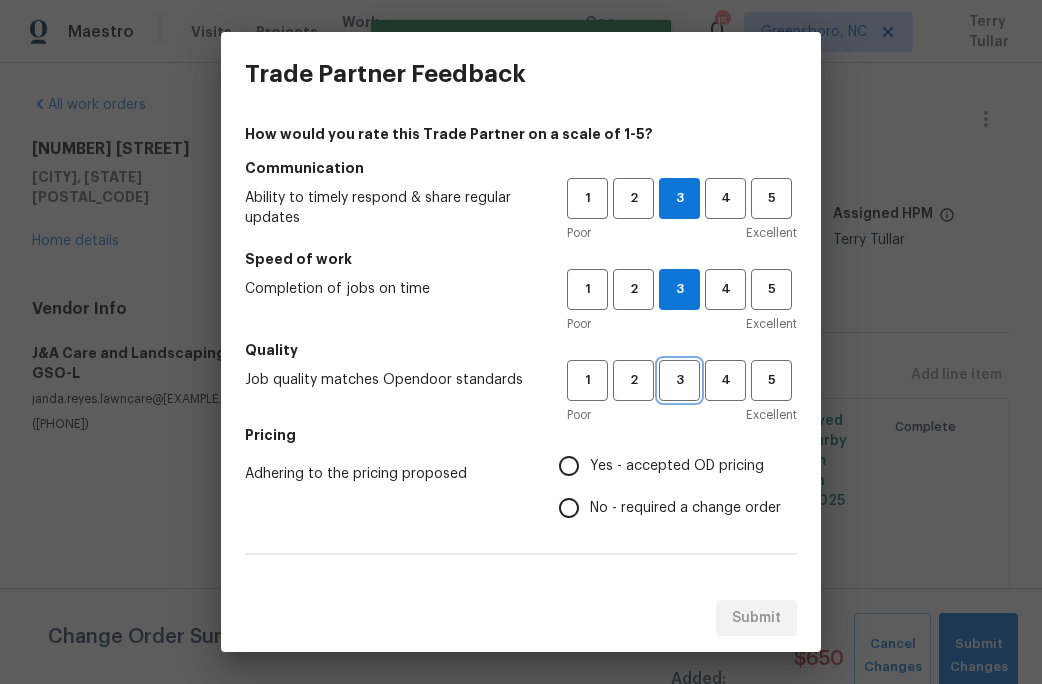 click on "3" at bounding box center (679, 380) 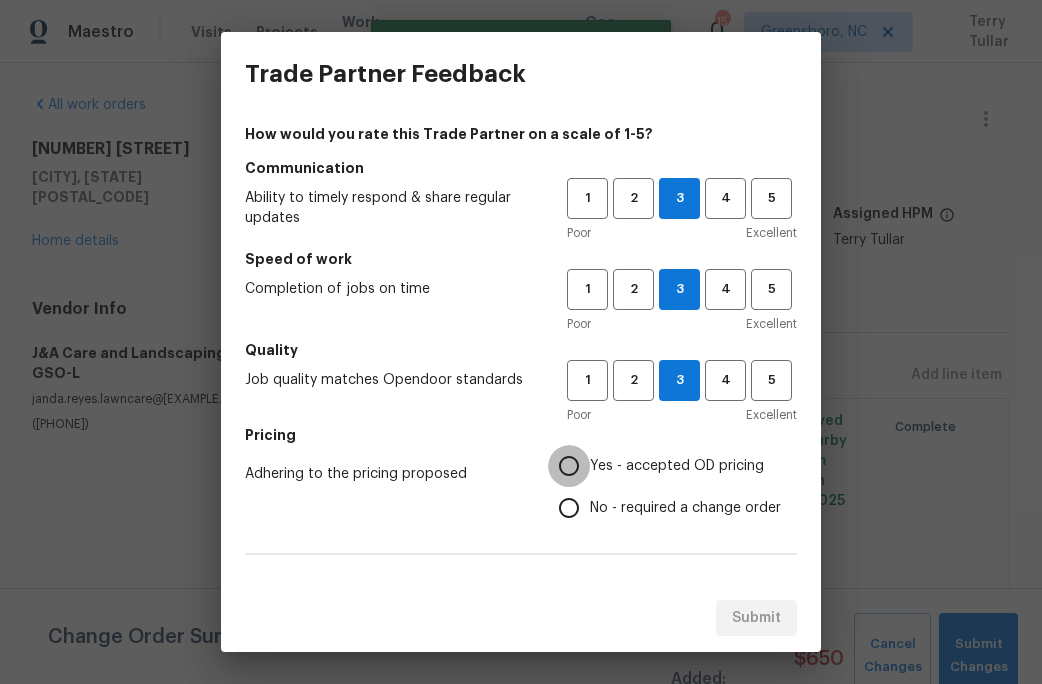 click on "Yes - accepted OD pricing" at bounding box center (569, 466) 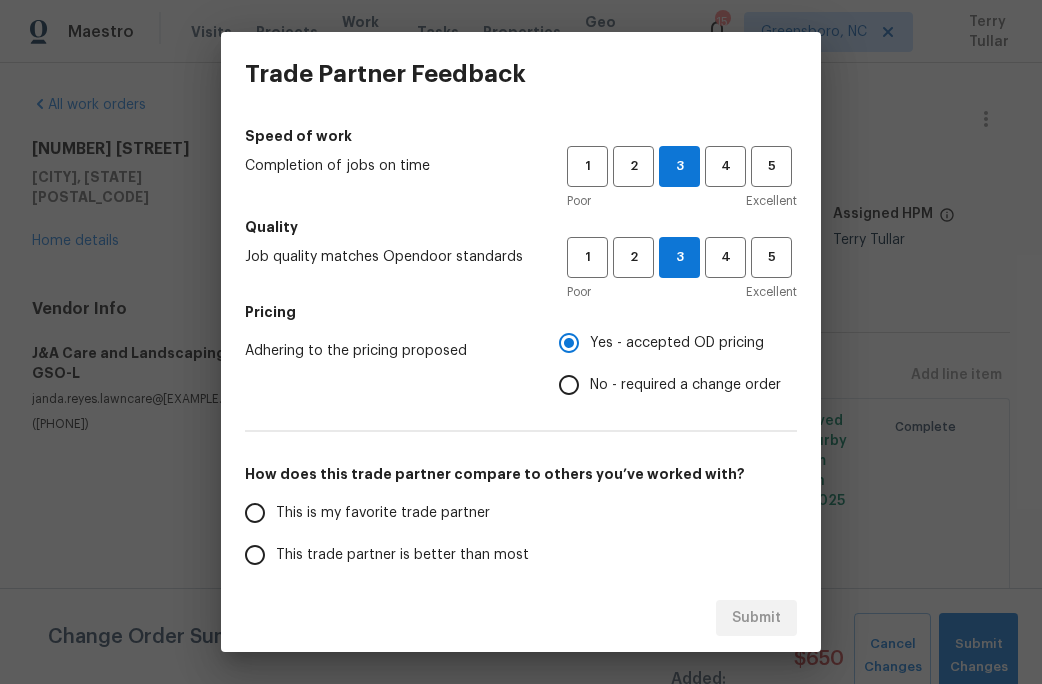 scroll, scrollTop: 133, scrollLeft: 0, axis: vertical 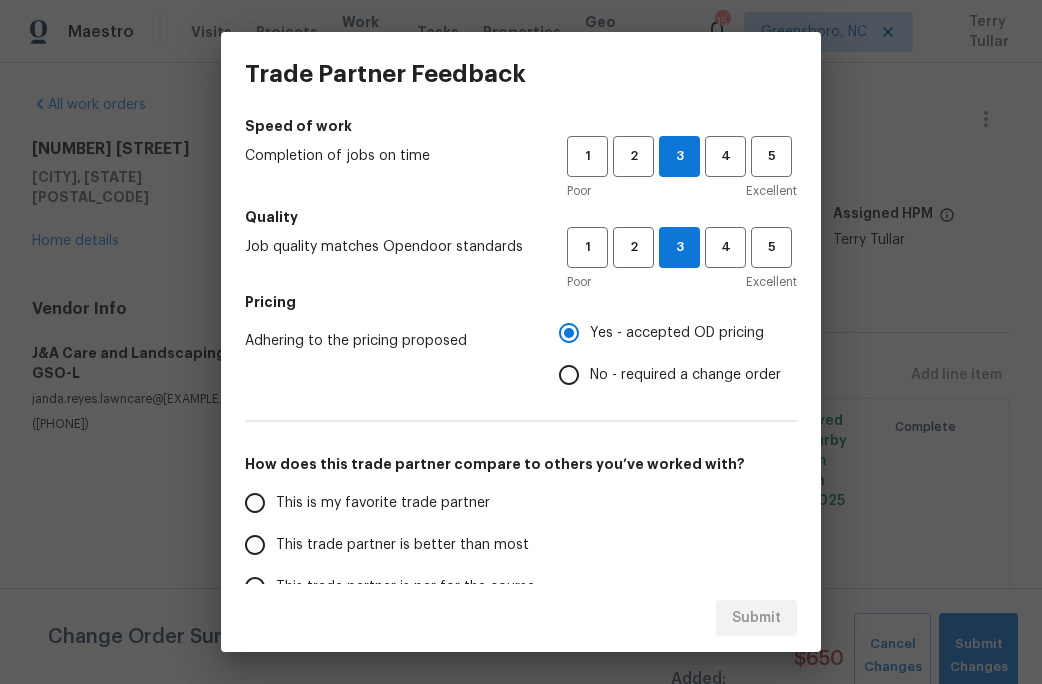 click on "This is my favorite trade partner" at bounding box center [392, 503] 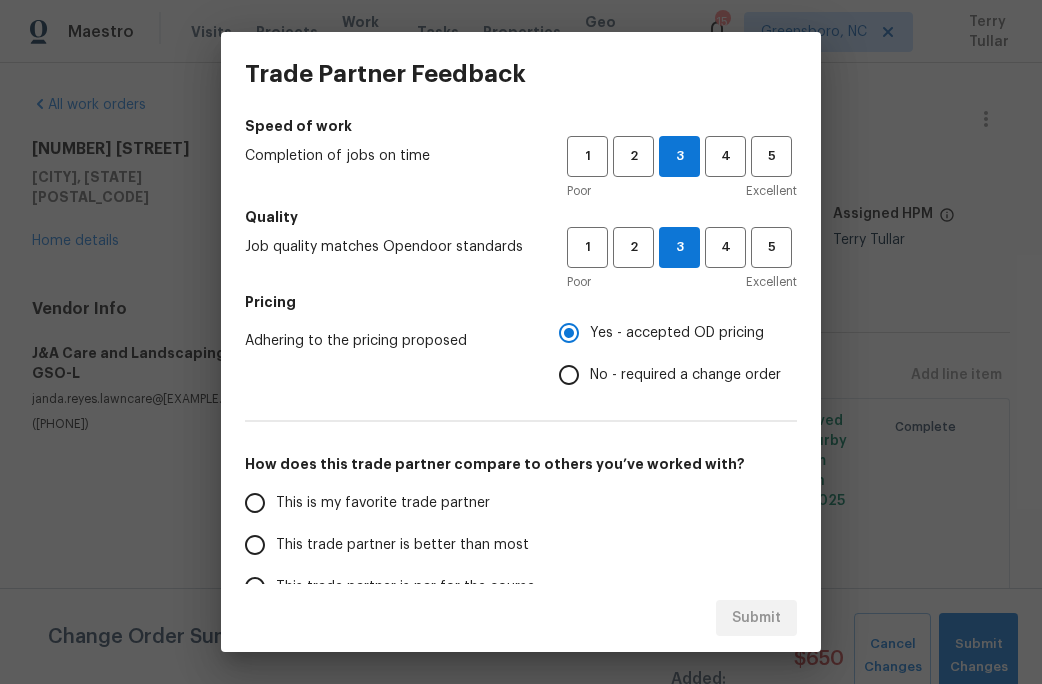 click on "This is my favorite trade partner" at bounding box center (255, 503) 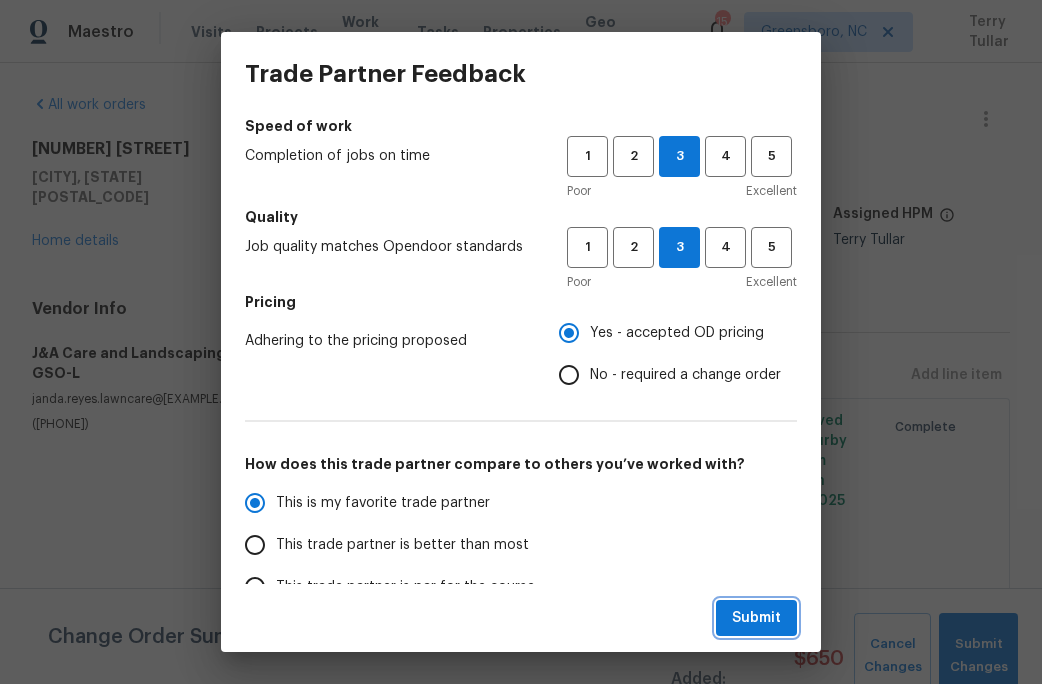 click on "Submit" at bounding box center [756, 618] 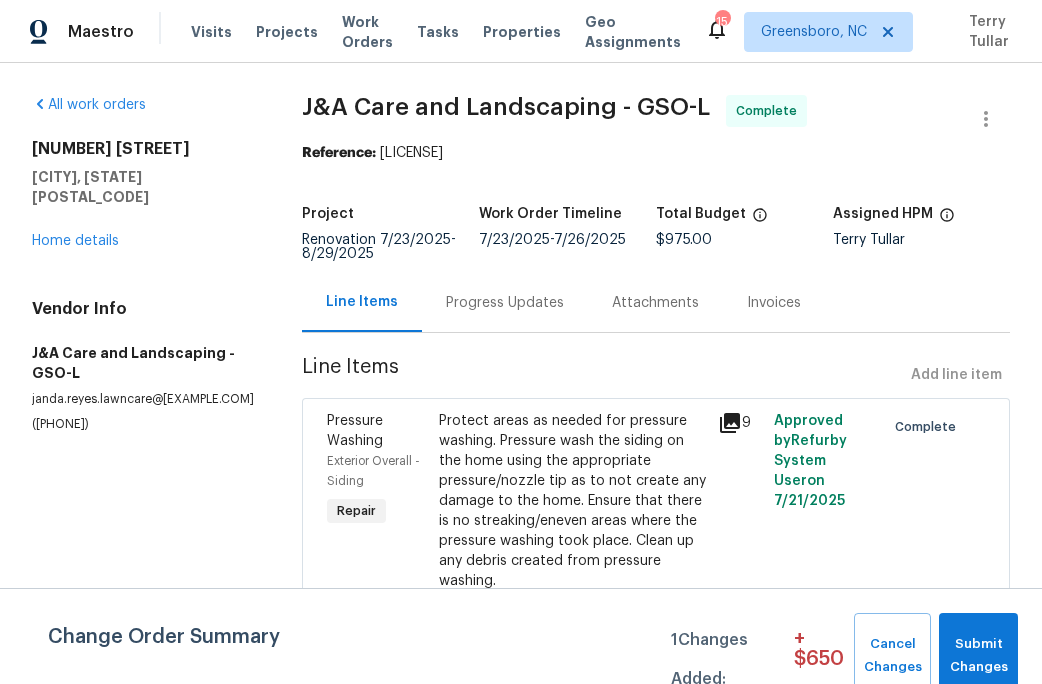 radio on "false" 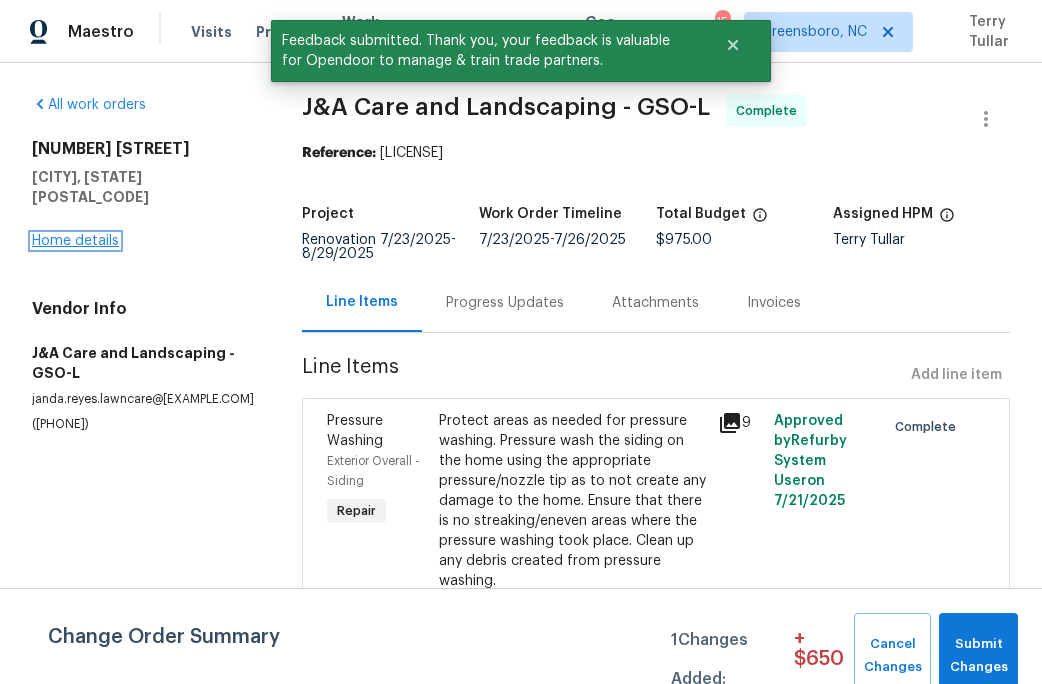 click on "Home details" at bounding box center (75, 241) 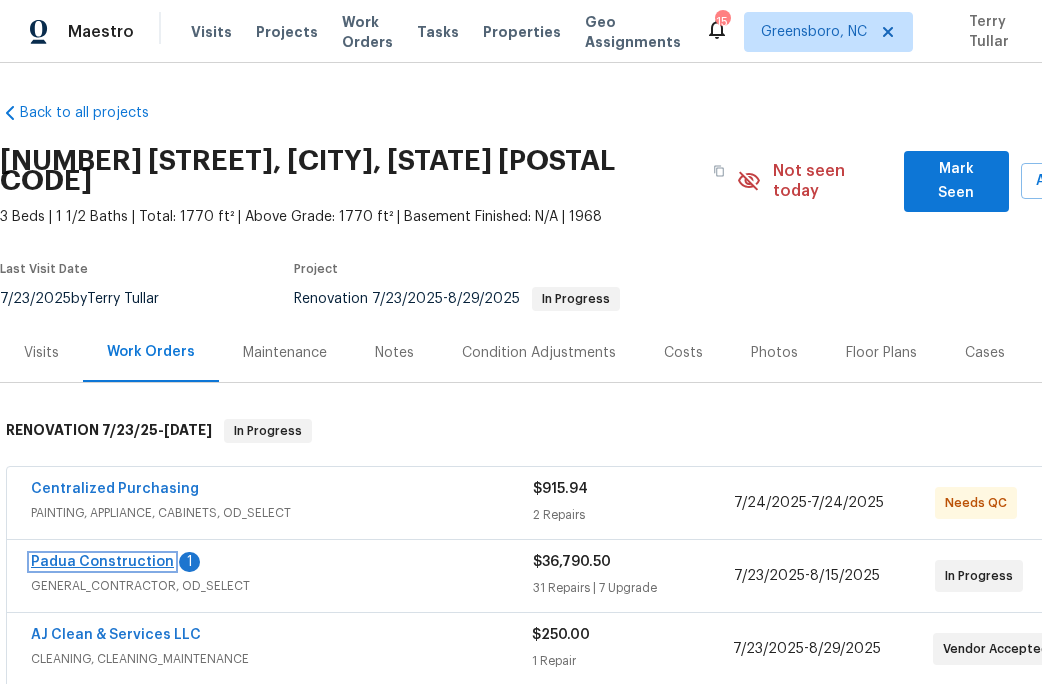 click on "Padua Construction" at bounding box center [102, 562] 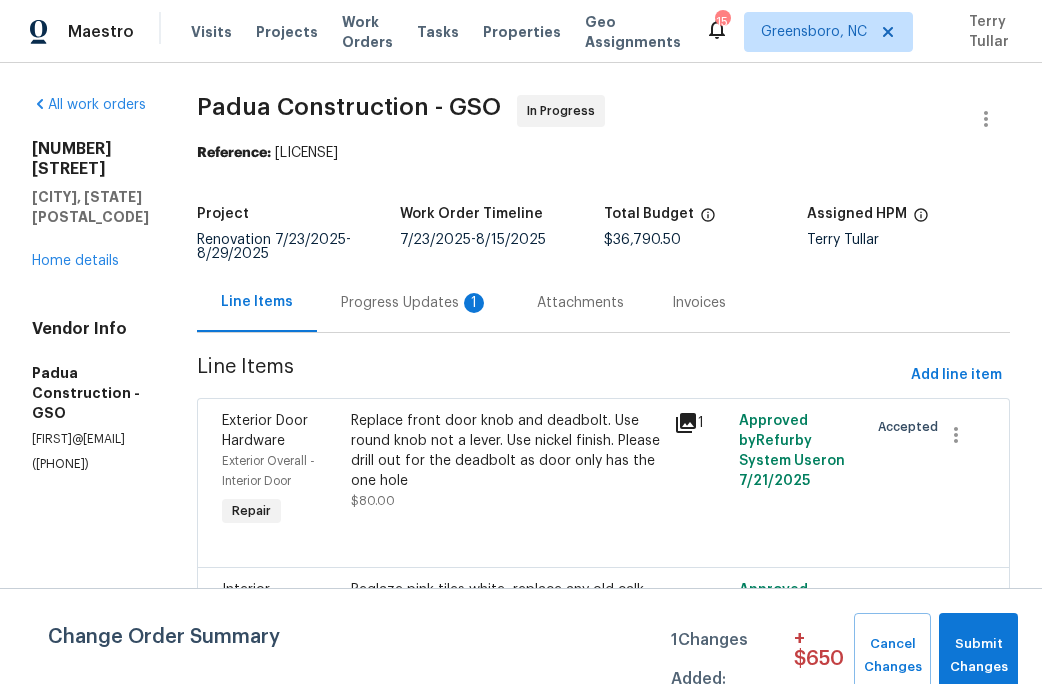 click on "Progress Updates 1" at bounding box center (415, 303) 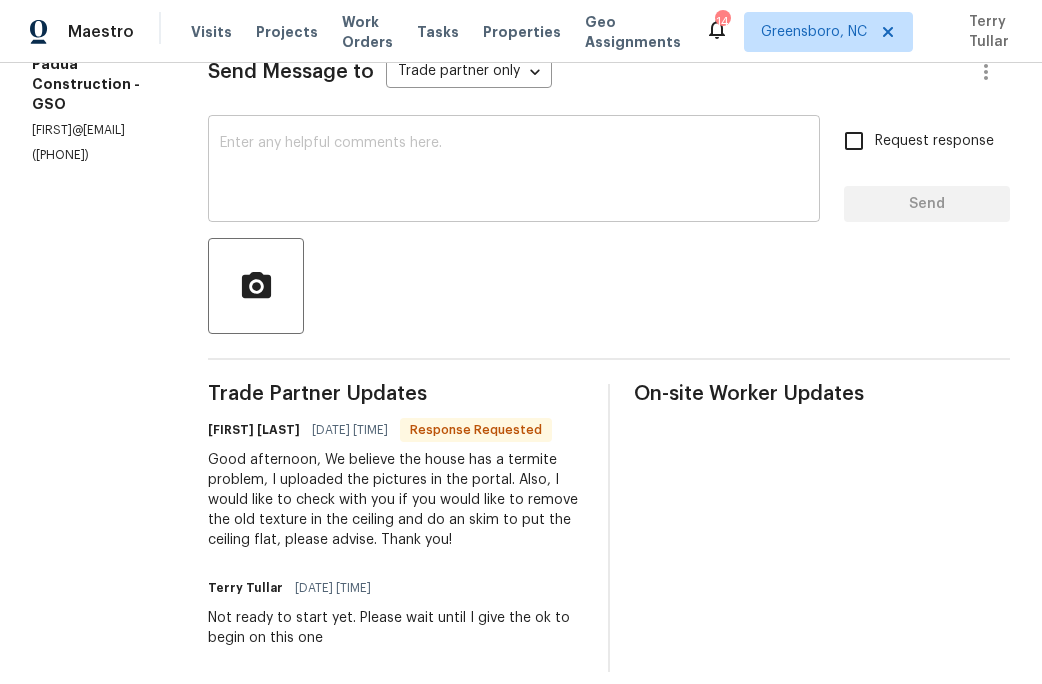 scroll, scrollTop: 329, scrollLeft: 0, axis: vertical 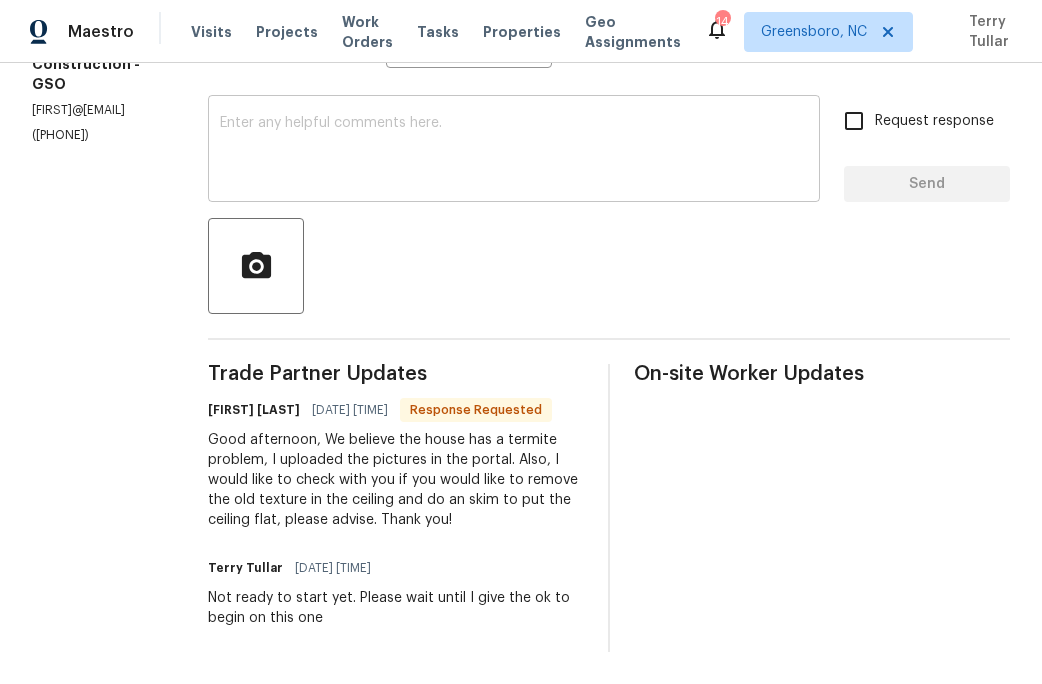 click at bounding box center [514, 151] 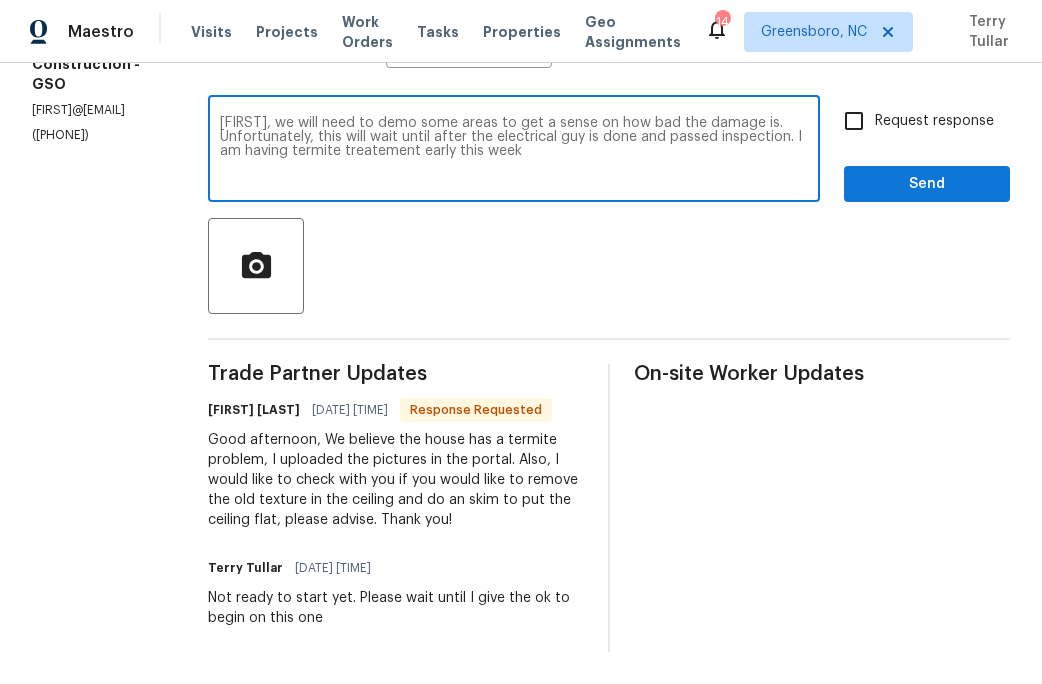 click on "[FIRST], we will need to demo some areas to get a sense on how bad the damage is. Unfortunately, this will wait until after the electrical guy is done and passed inspection. I am having termite treatement early this week" at bounding box center [514, 151] 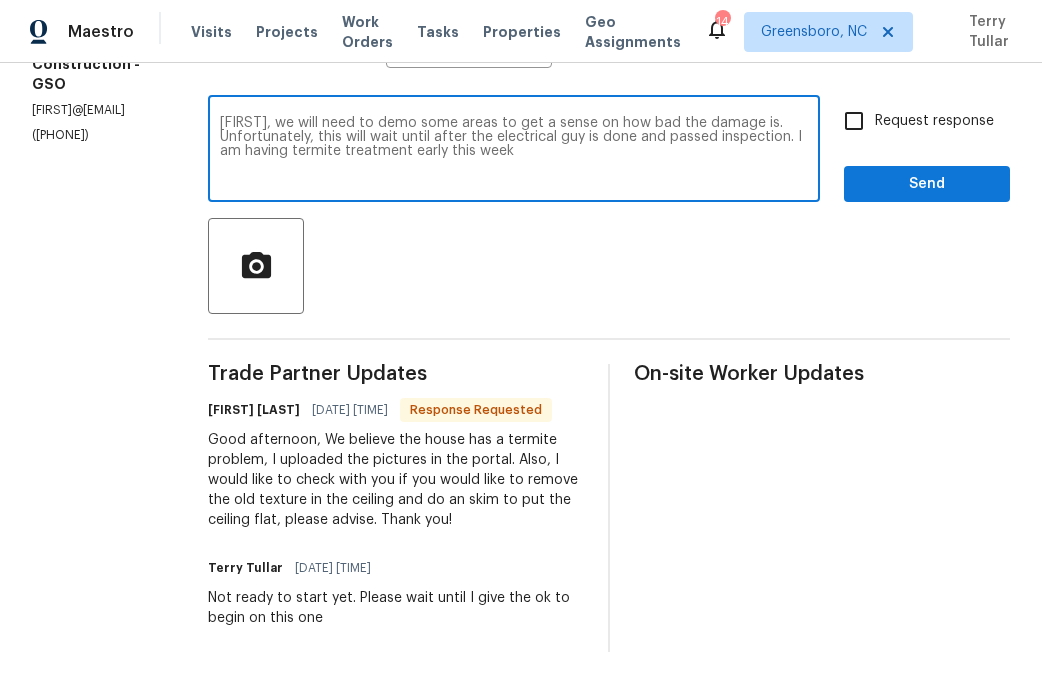 type on "[FIRST], we will need to demo some areas to get a sense on how bad the damage is. Unfortunately, this will wait until after the electrical guy is done and passed inspection. I am having termite treatment early this week" 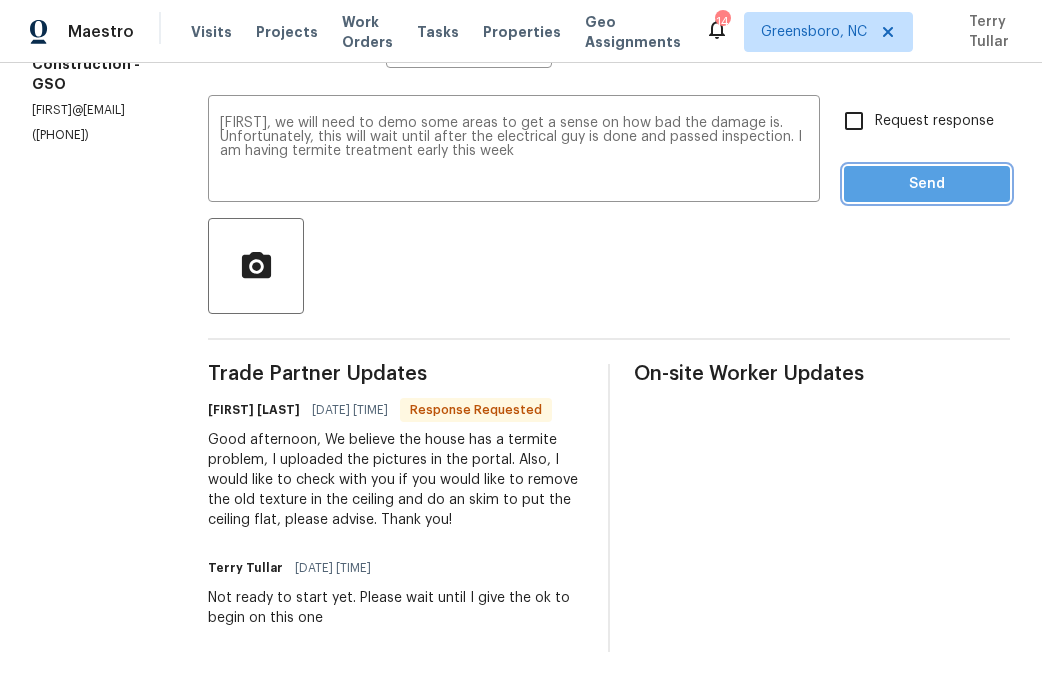 click on "Send" at bounding box center (927, 184) 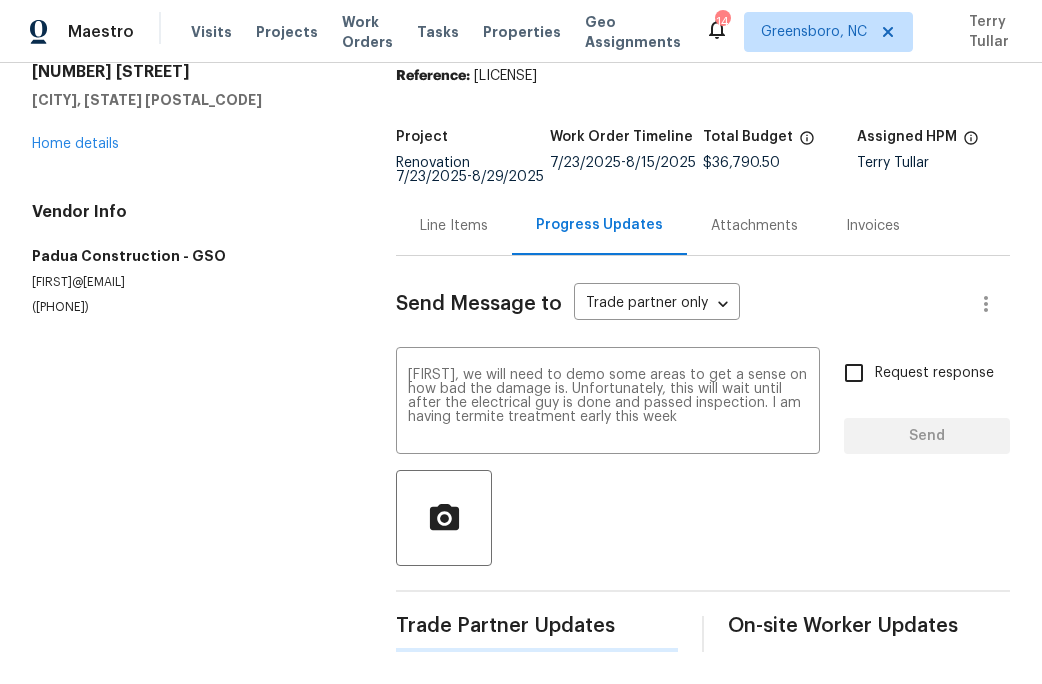 type 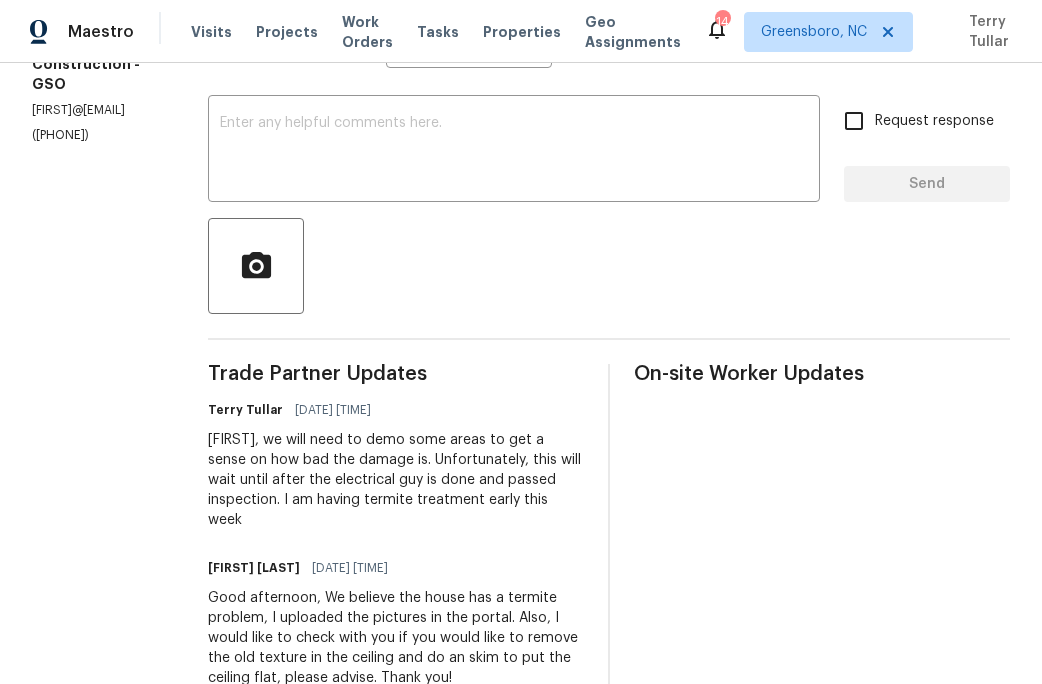 scroll, scrollTop: 0, scrollLeft: 0, axis: both 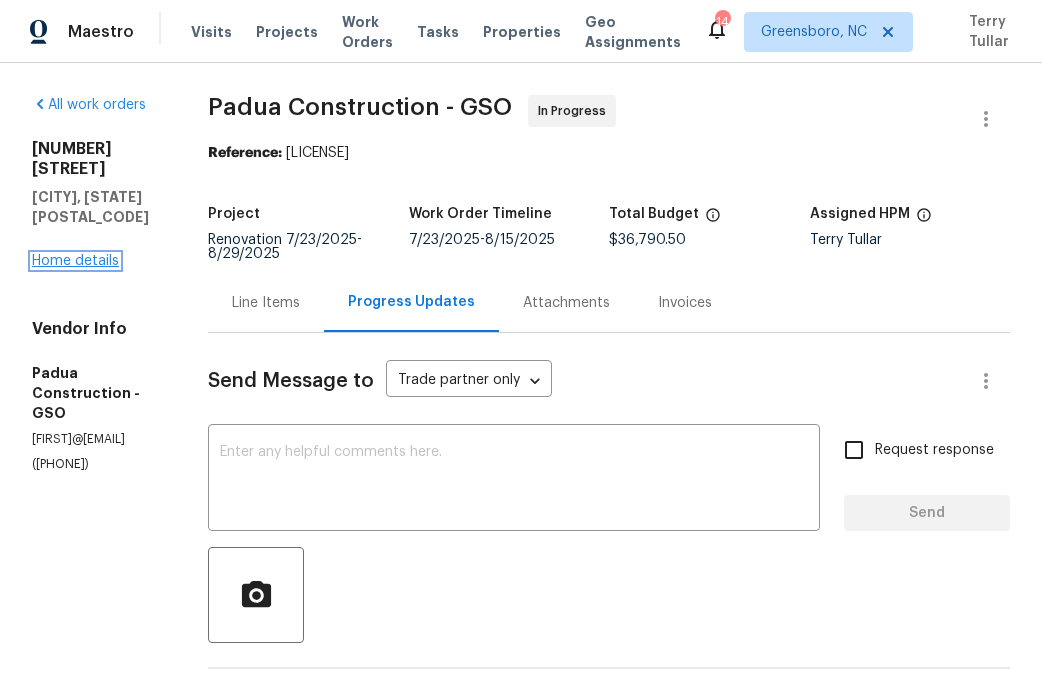 click on "Home details" at bounding box center (75, 261) 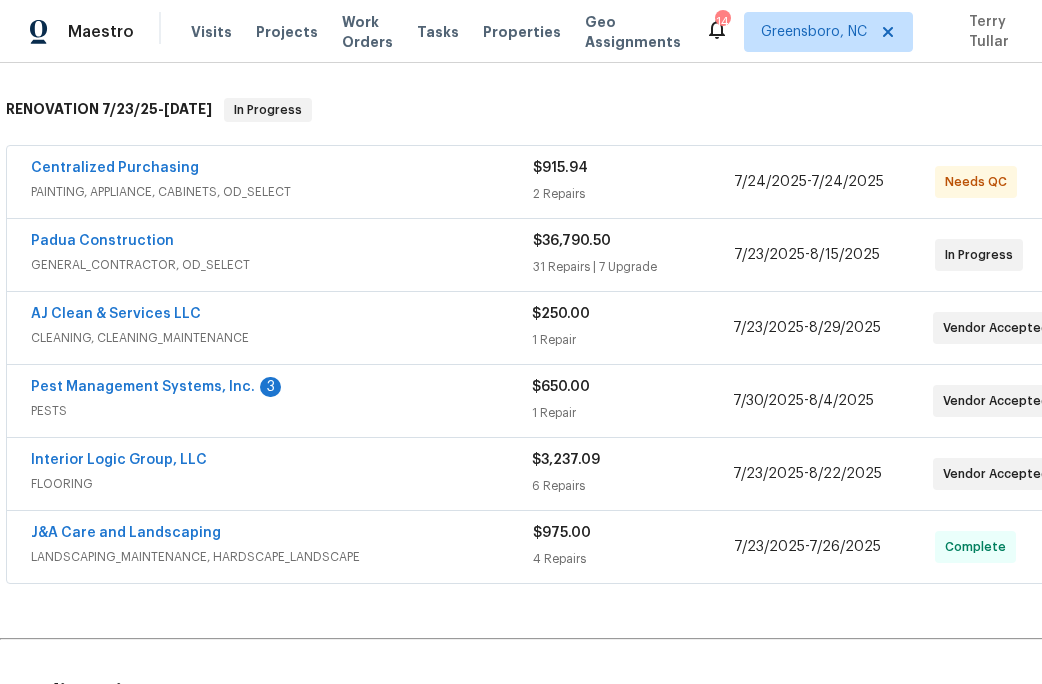 scroll, scrollTop: 337, scrollLeft: 0, axis: vertical 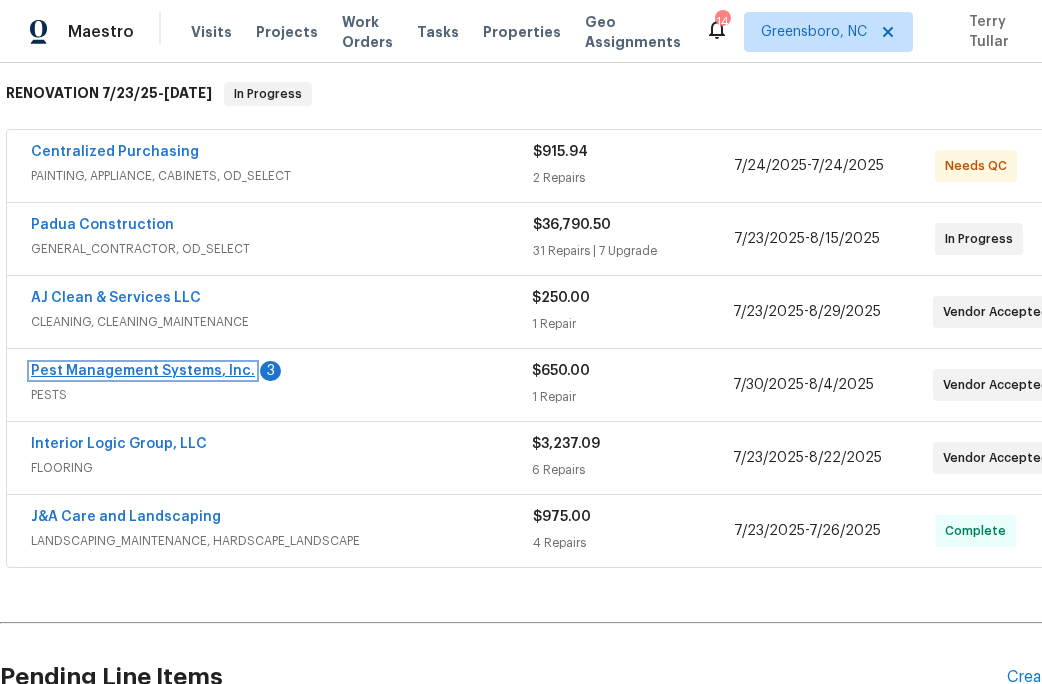 click on "Pest Management Systems, Inc." at bounding box center (143, 371) 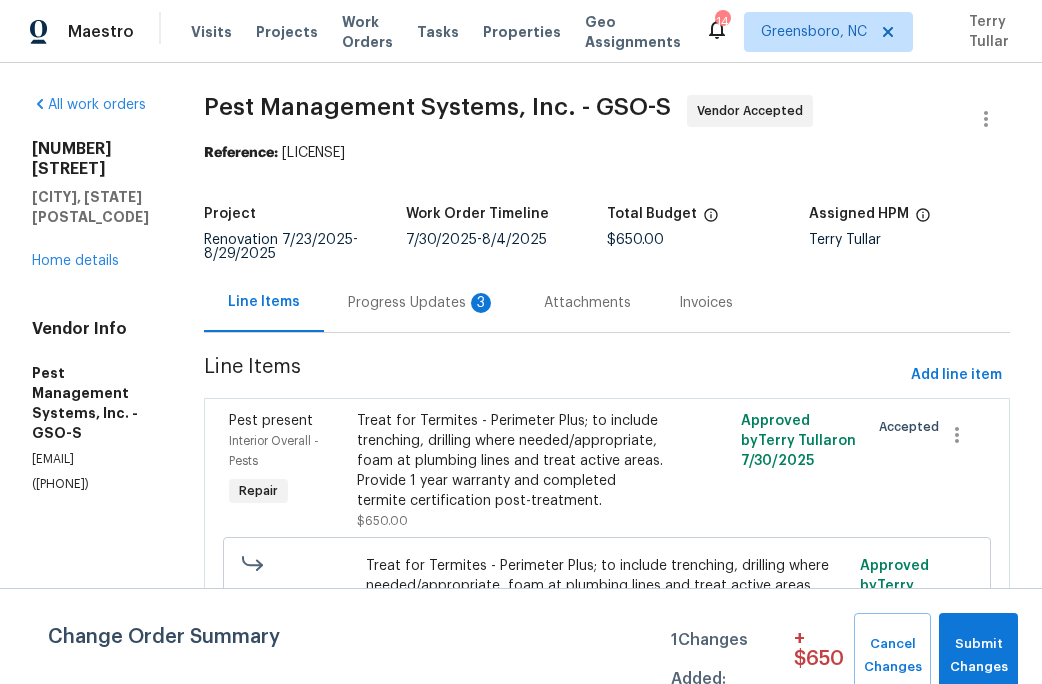 click on "Progress Updates 3" at bounding box center [422, 303] 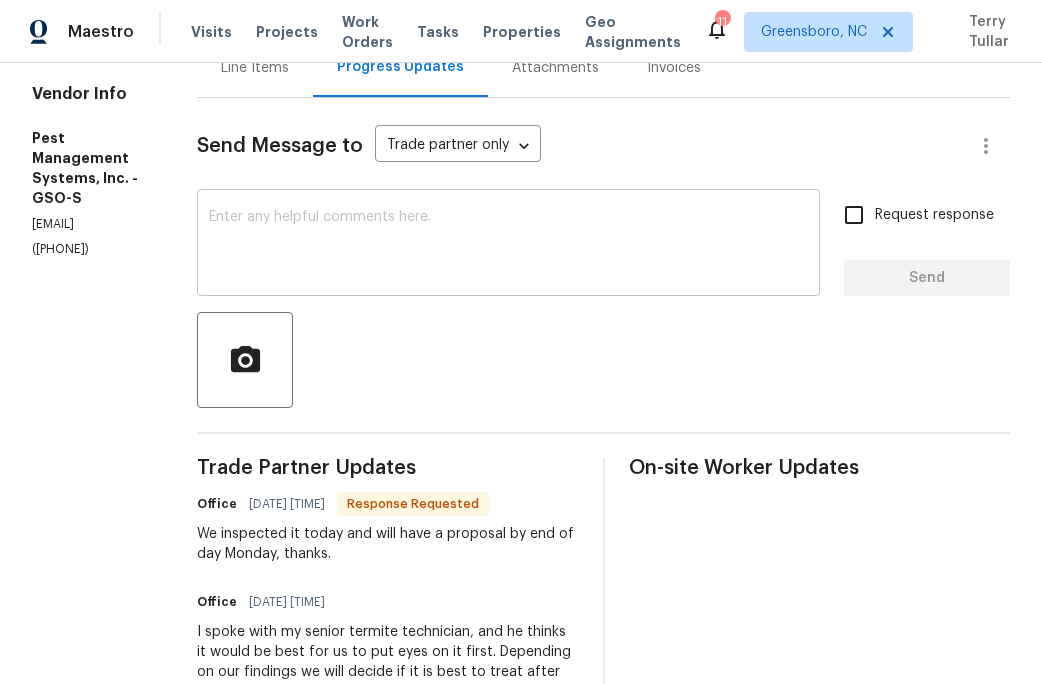 scroll, scrollTop: 227, scrollLeft: 0, axis: vertical 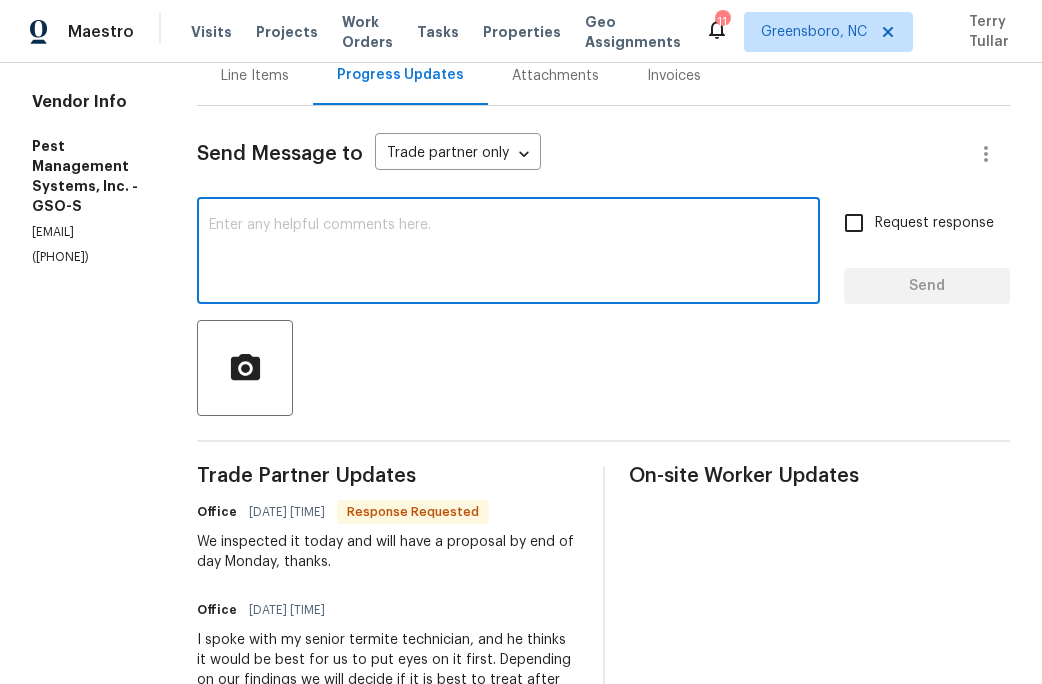 click at bounding box center [508, 253] 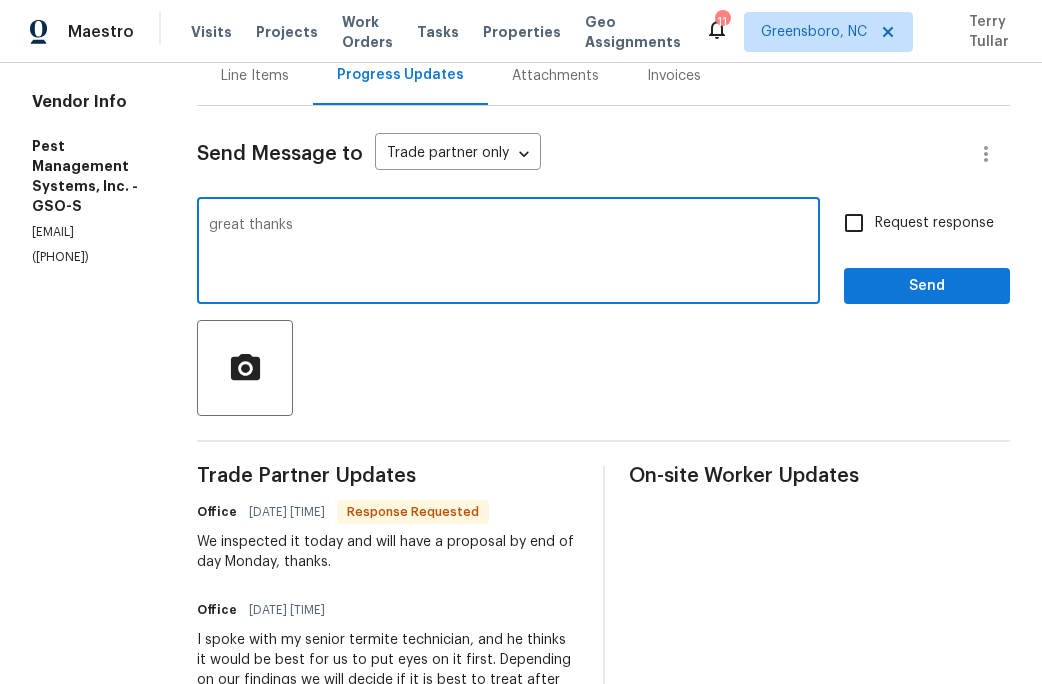 type on "great thanks" 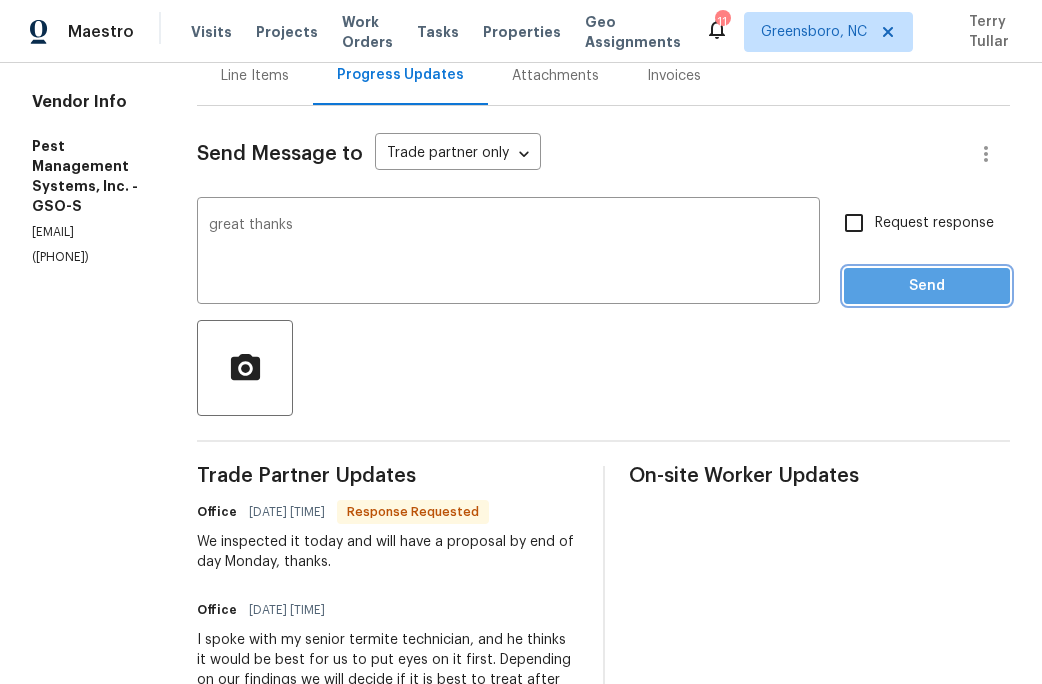 click on "Send" at bounding box center (927, 286) 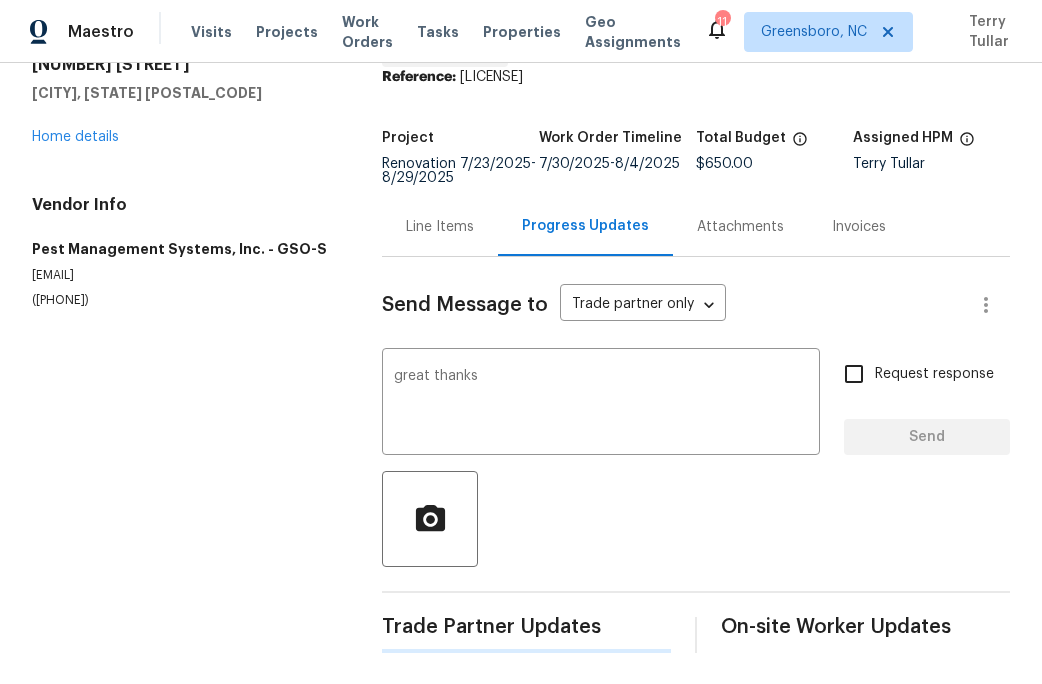 type 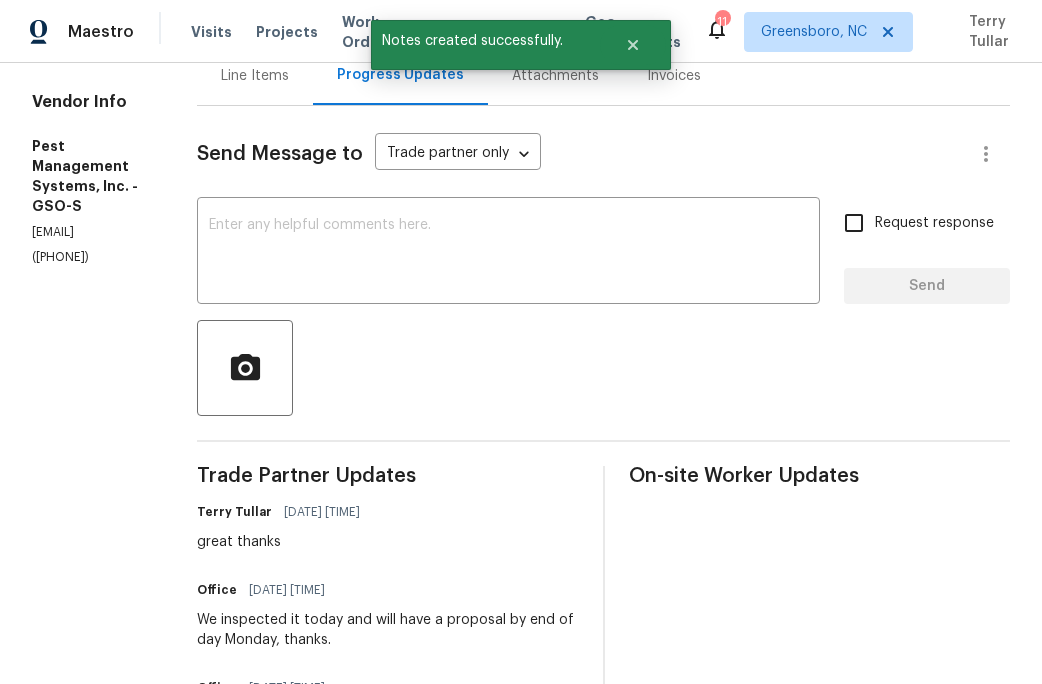 scroll, scrollTop: 0, scrollLeft: 0, axis: both 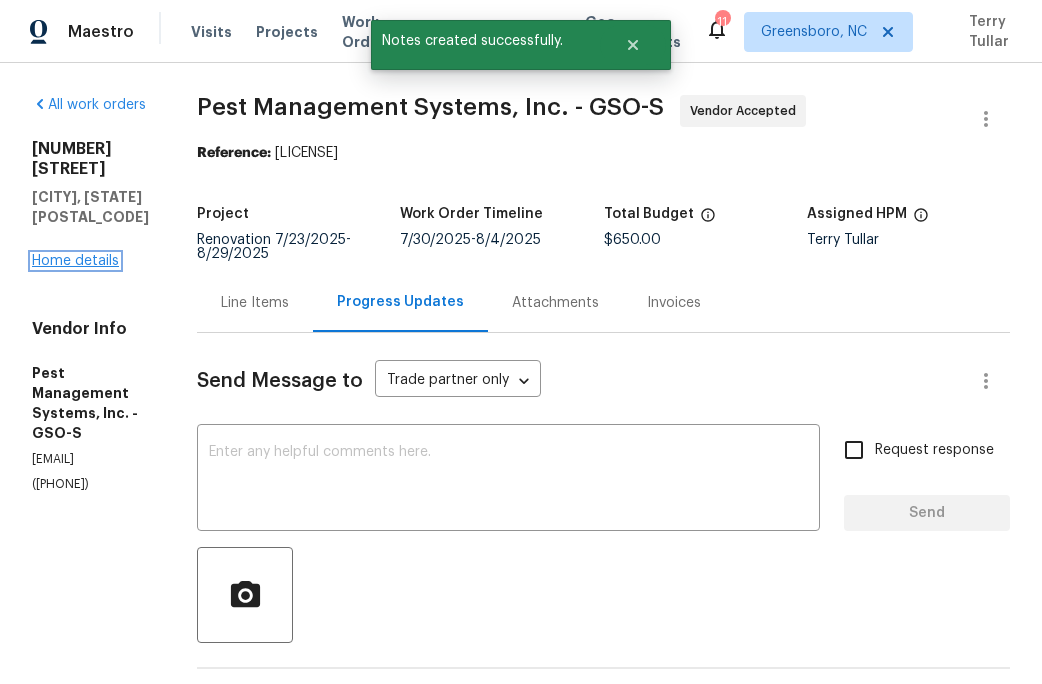 click on "Home details" at bounding box center (75, 261) 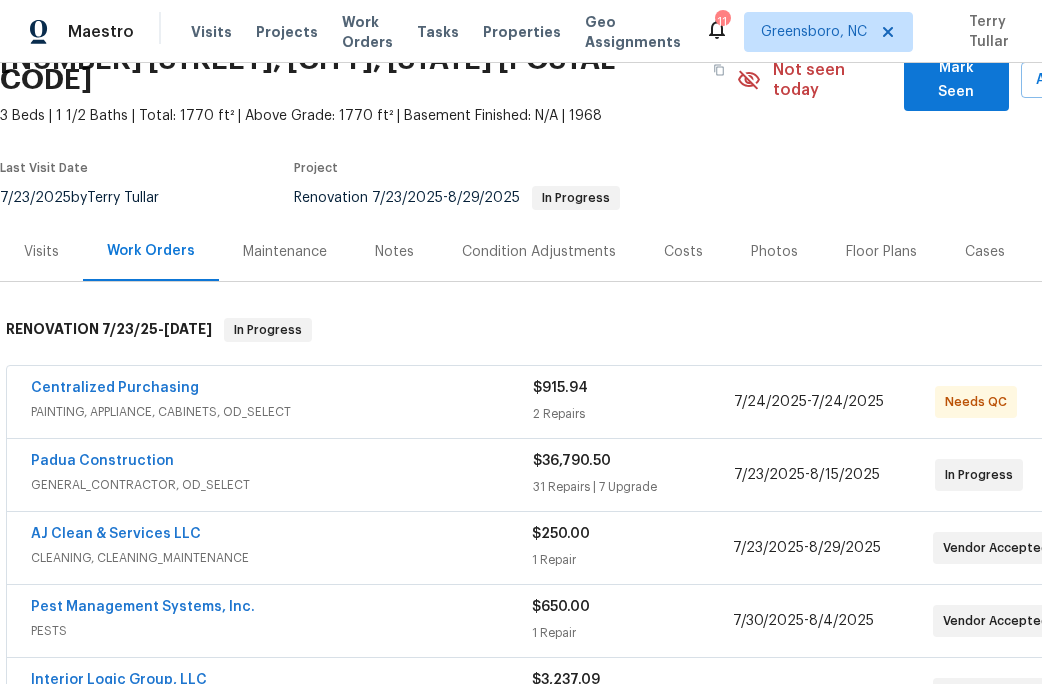 scroll, scrollTop: 0, scrollLeft: 0, axis: both 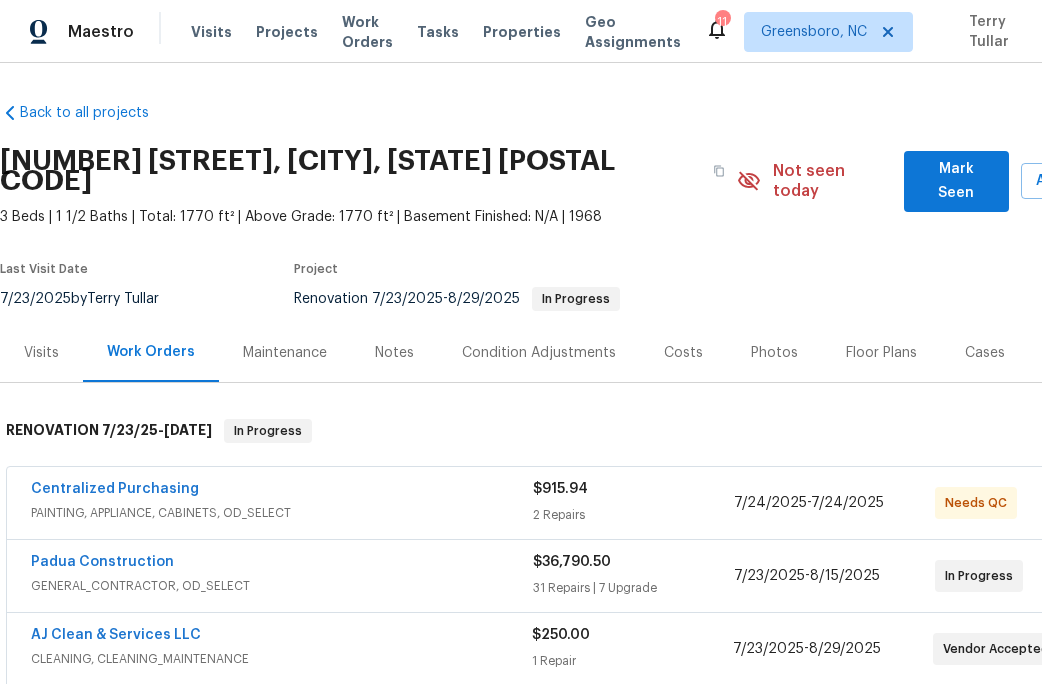 click on "Notes" at bounding box center [394, 353] 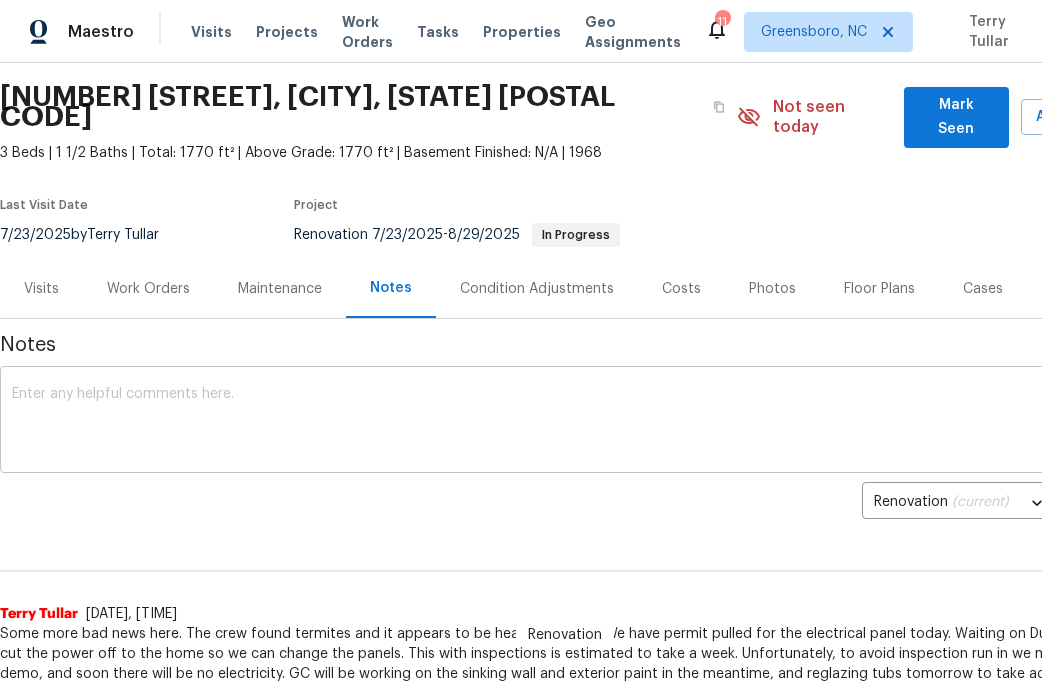 scroll, scrollTop: 0, scrollLeft: 0, axis: both 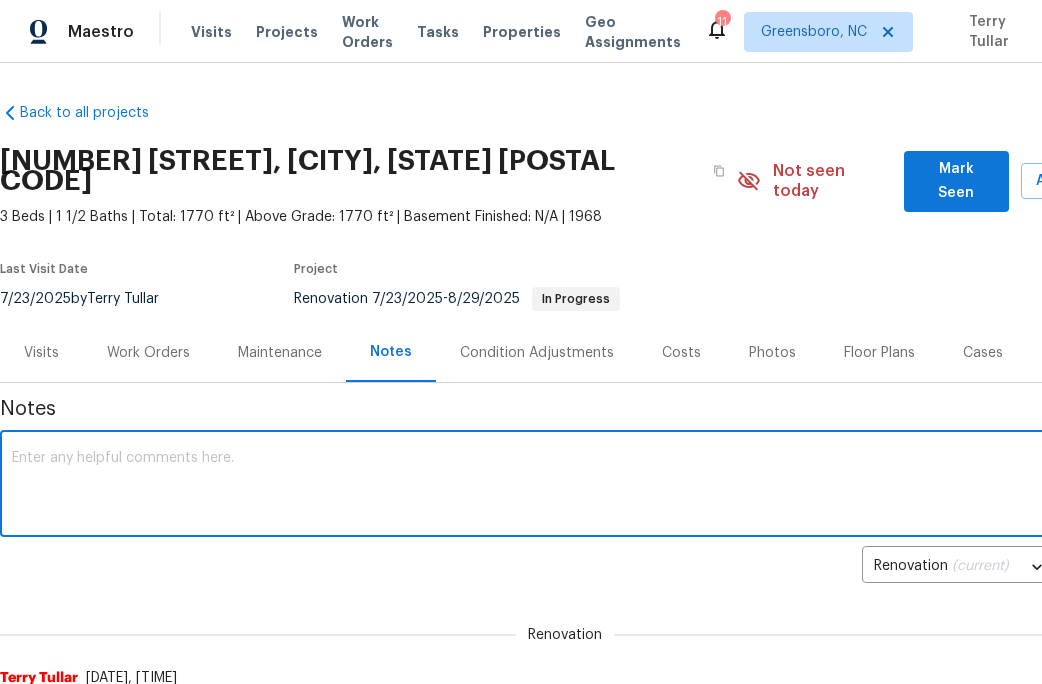 click at bounding box center [565, 486] 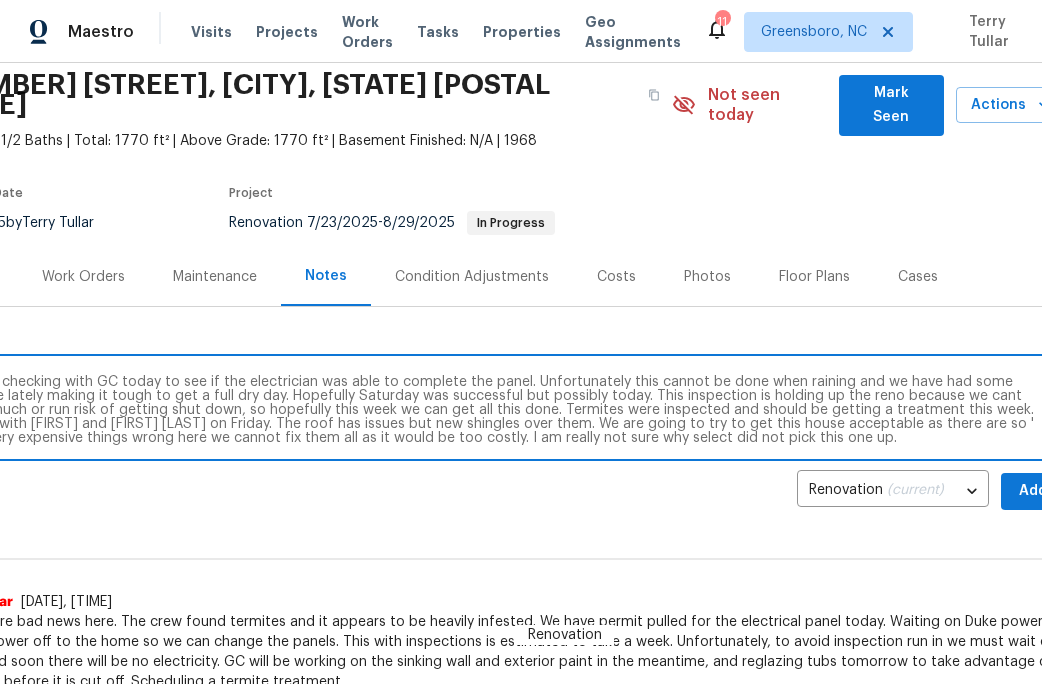 scroll, scrollTop: 76, scrollLeft: 88, axis: both 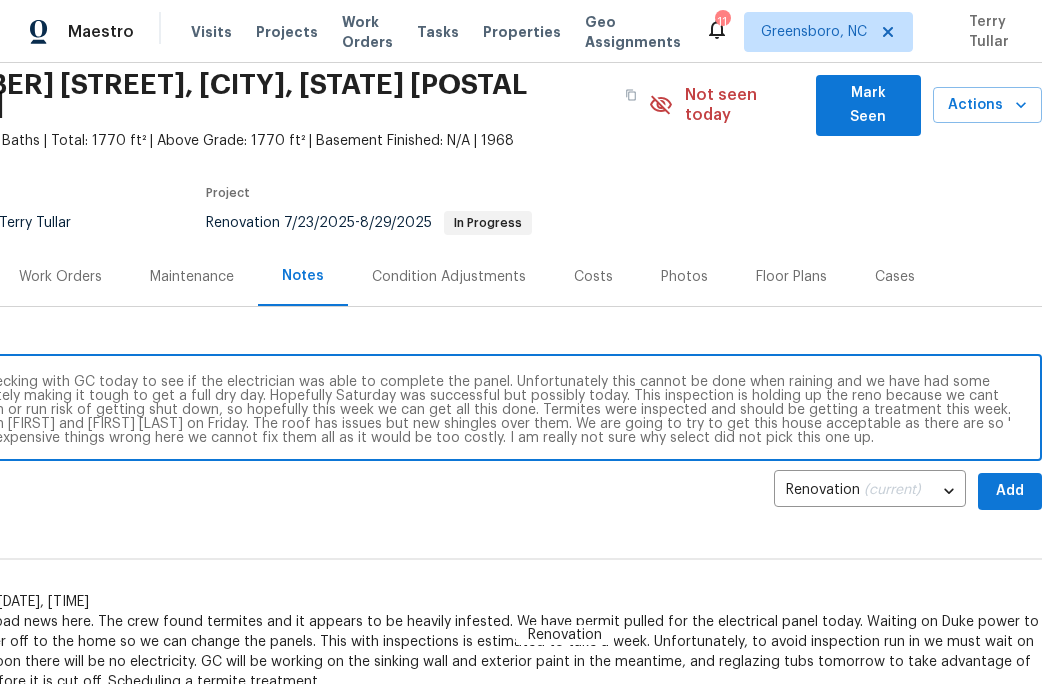 type on "So I am checking with GC today to see if the electrician was able to complete the panel. Unfortunately this cannot be done when raining and we have had some
rain here lately making it tough to get a full dry day. Hopefully Saturday was successful but possibly today. This inspection is holding up the reno because we cant
demo much or run risk of getting shut down, so hopefully this week we can get all this done. Termites were inspected and should be getting a treatment this week.
Walked with [FIRST] and [FIRST] [LAST] on Friday. The roof has issues but new shingles over them. We are going to try to get this house acceptable as there are so '
many very expensive things wrong here we cannot fix them all as it would be too costly. I am really not sure why select did not pick this one up." 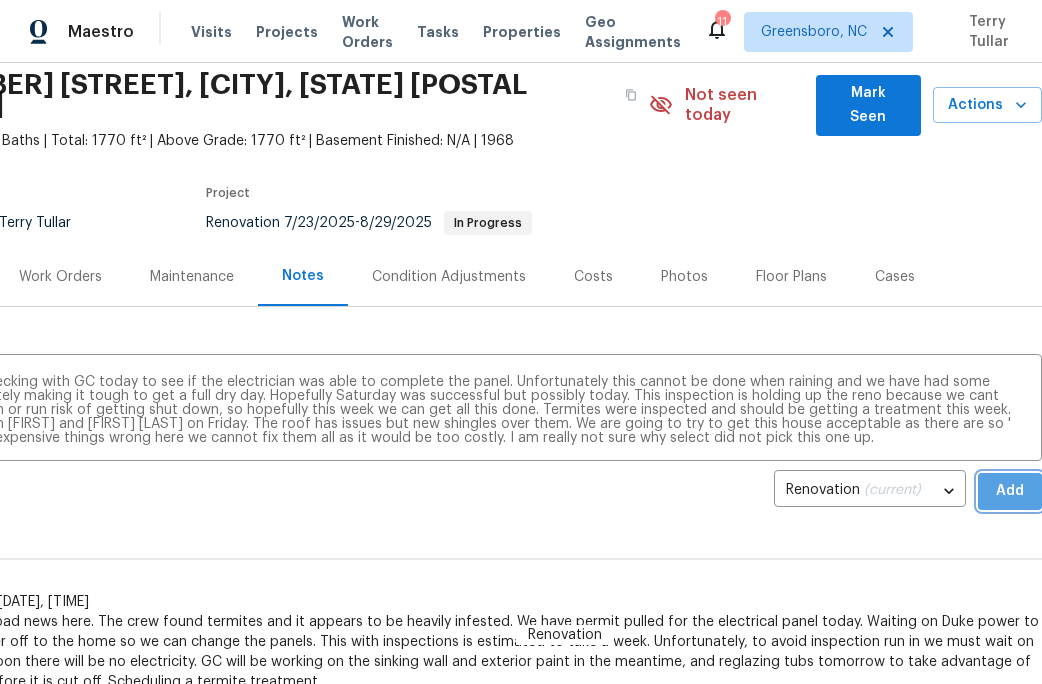 click on "Add" at bounding box center [1010, 491] 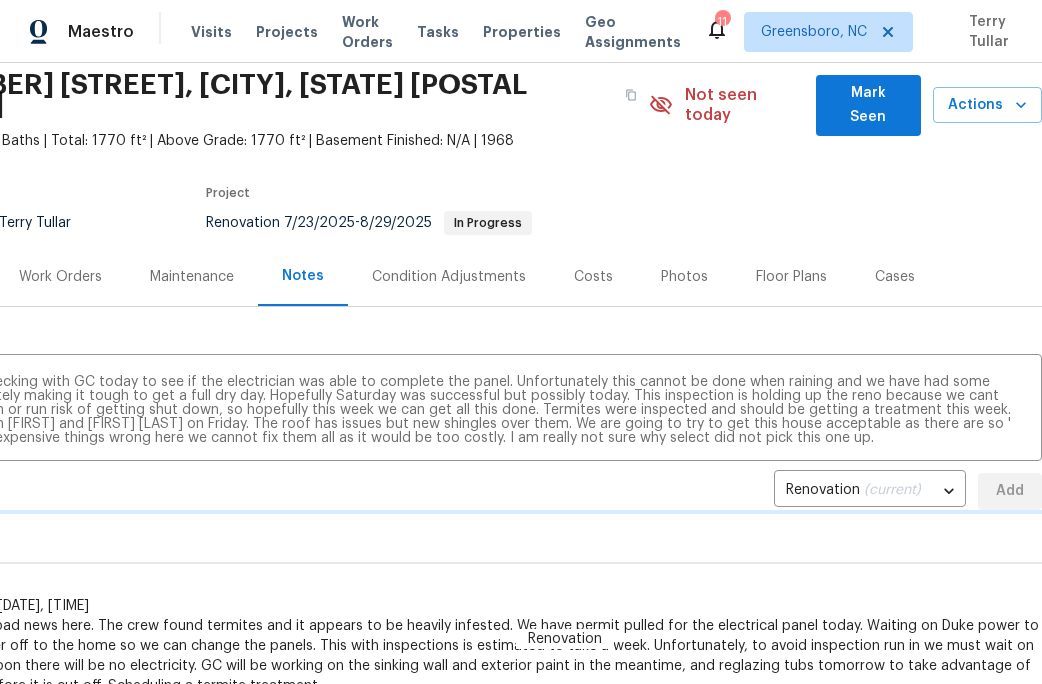 type 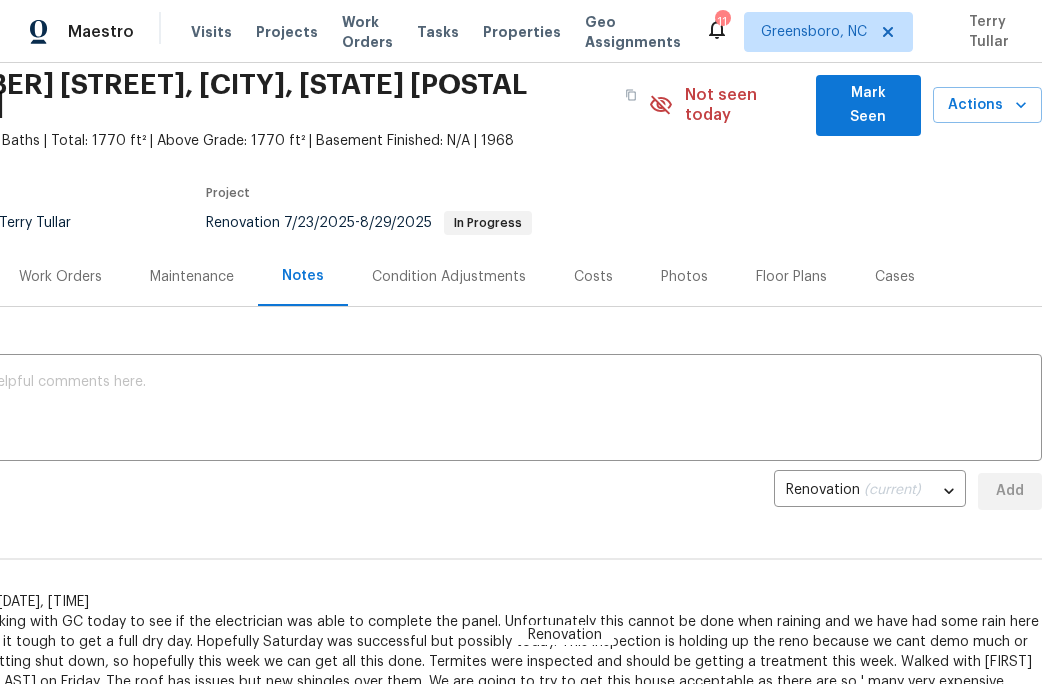click on "Renovation [FIRST] [LAST] [DATE], [TIME] So I am checking with GC today to see if the electrician was able to complete the panel.  Unfortunately this cannot be done when raining and we have had some
rain here lately making it tough to get a full dry day.  Hopefully Saturday was successful but possibly today. This inspection is holding up the reno because we cant
demo much or run risk of getting shut down, so hopefully this week we can get all this done.  Termites were inspected and should be getting a treatment this week.
Walked with [FIRST] [LAST] and [FIRST] [LAST] on Friday. The roof has issues but new shingles over them.  We are going to try to get this house acceptable as there are so '
many very expensive things wrong here we cannot fix them all as it would be too costly. I am really not sure why select did not pick this one up." at bounding box center (477, 619) 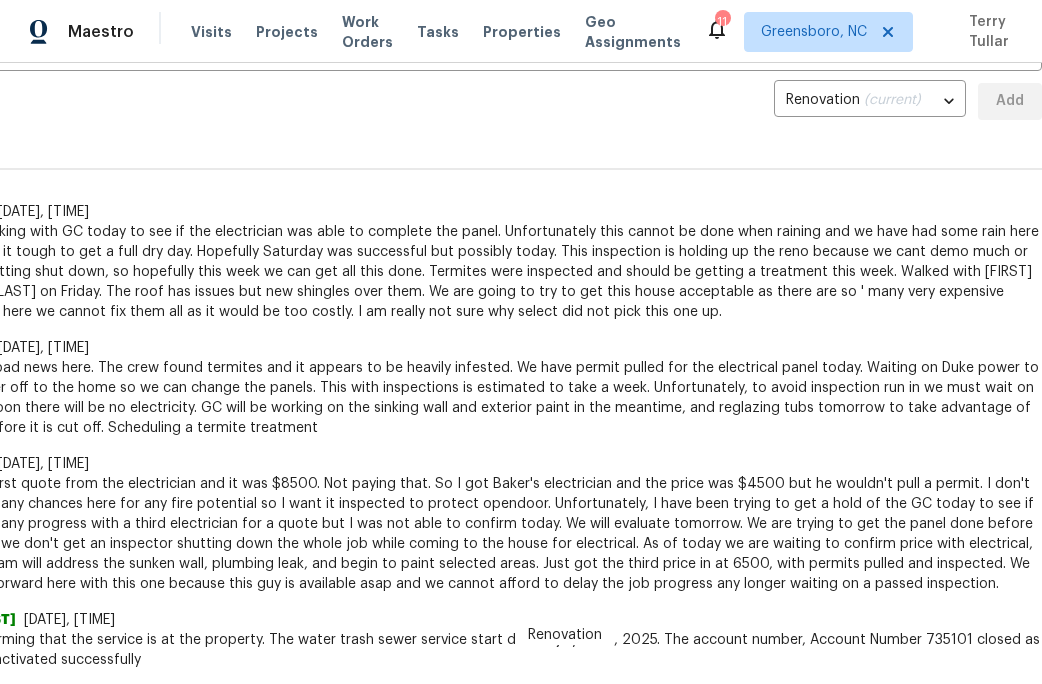 scroll, scrollTop: 427, scrollLeft: 88, axis: both 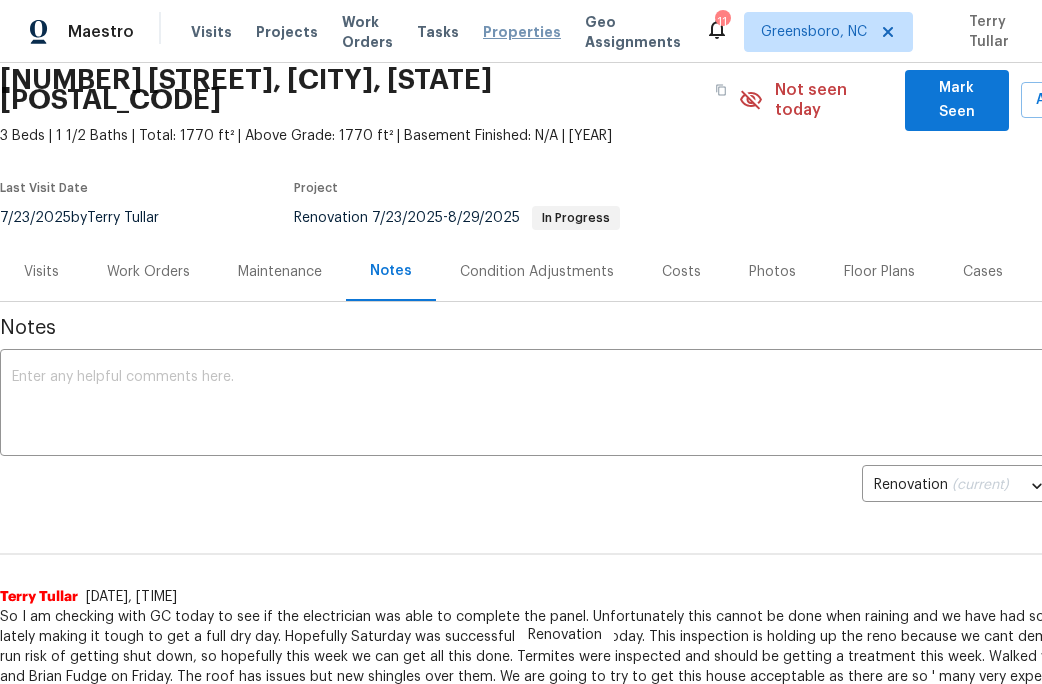 click on "Properties" at bounding box center [522, 32] 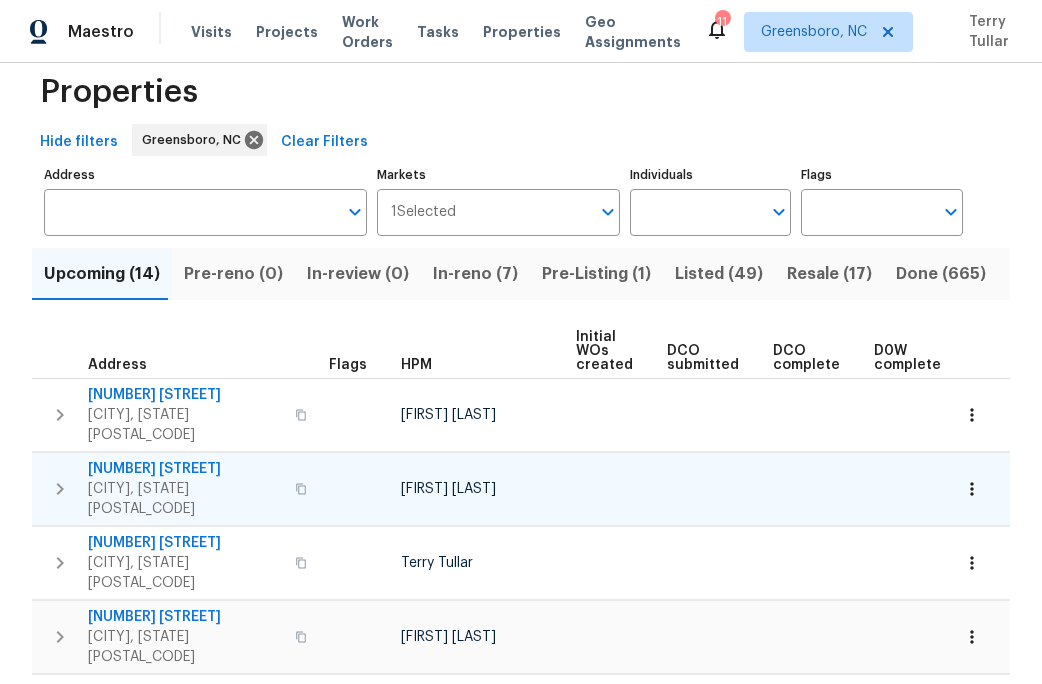 scroll, scrollTop: 0, scrollLeft: 0, axis: both 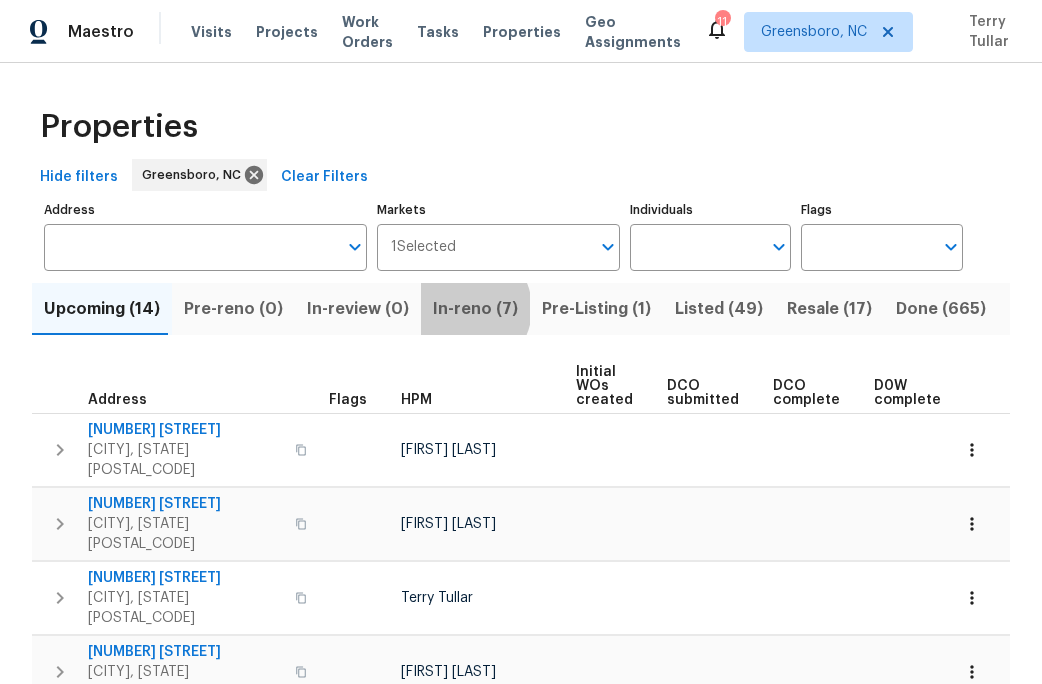 click on "In-reno (7)" at bounding box center (475, 309) 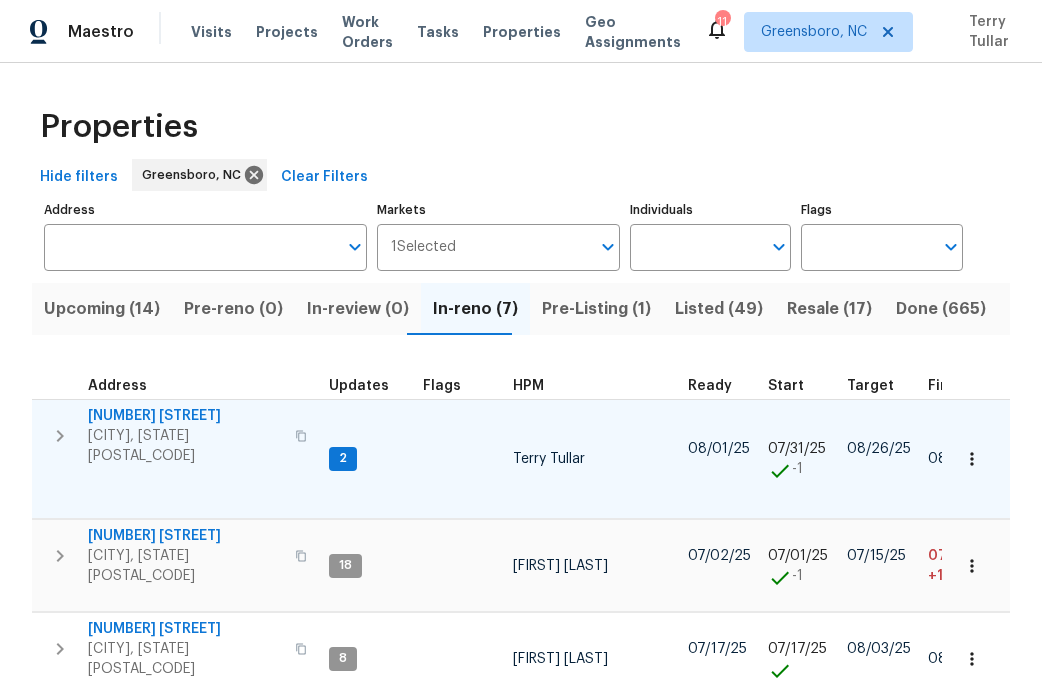 click on "[NUMBER] [STREET]" at bounding box center [185, 416] 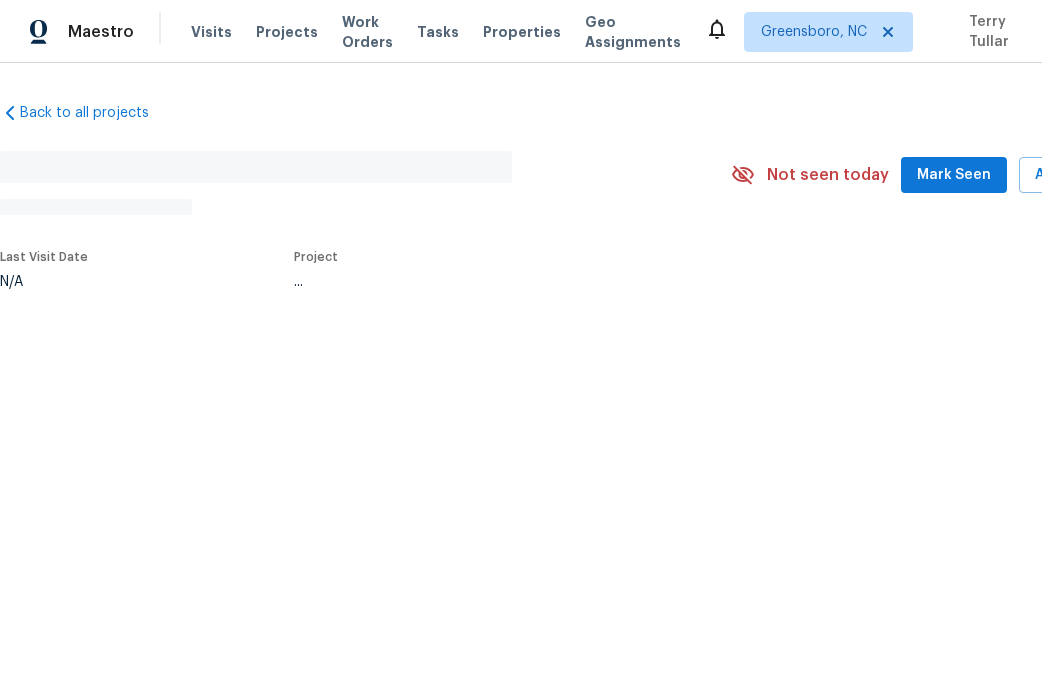 scroll, scrollTop: 0, scrollLeft: 0, axis: both 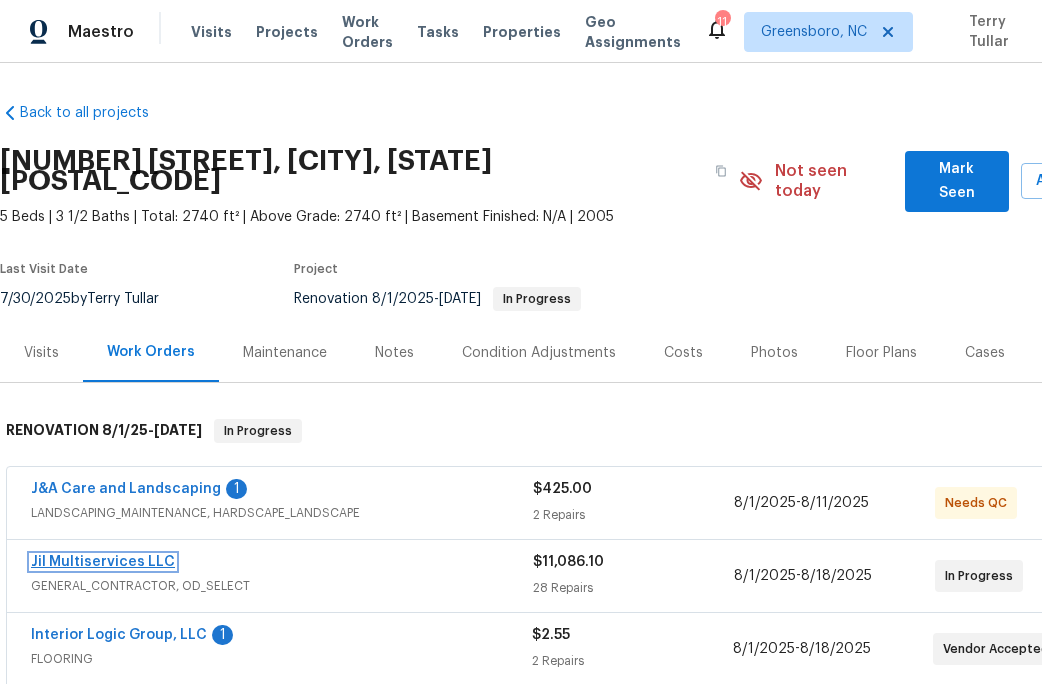 click on "Jil Multiservices LLC" at bounding box center [103, 562] 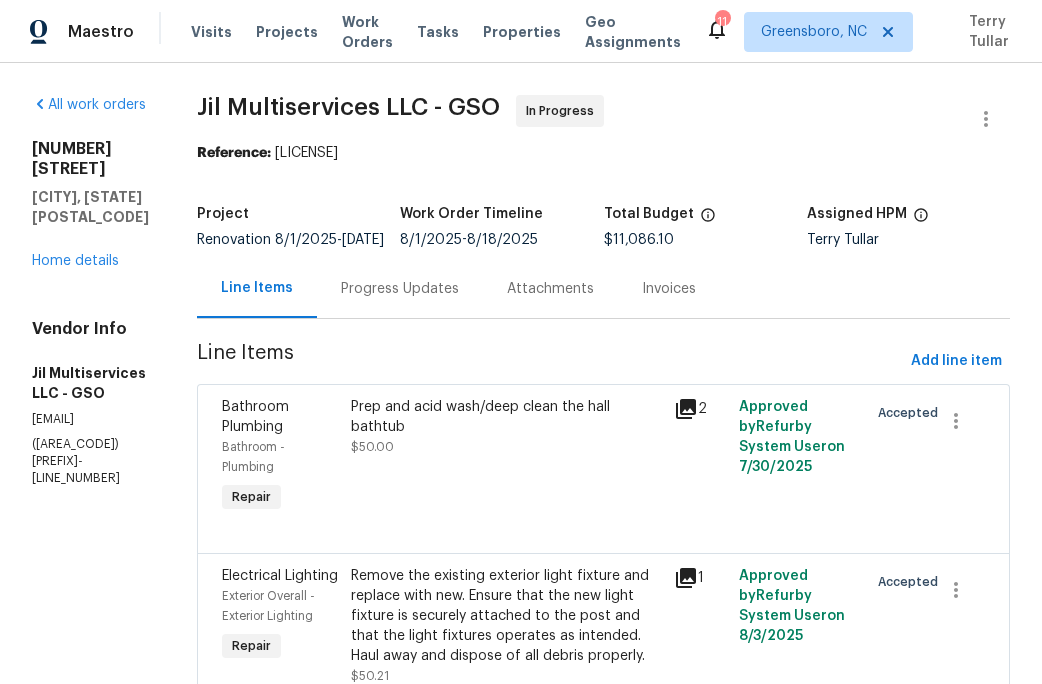 click on "Progress Updates" at bounding box center (400, 289) 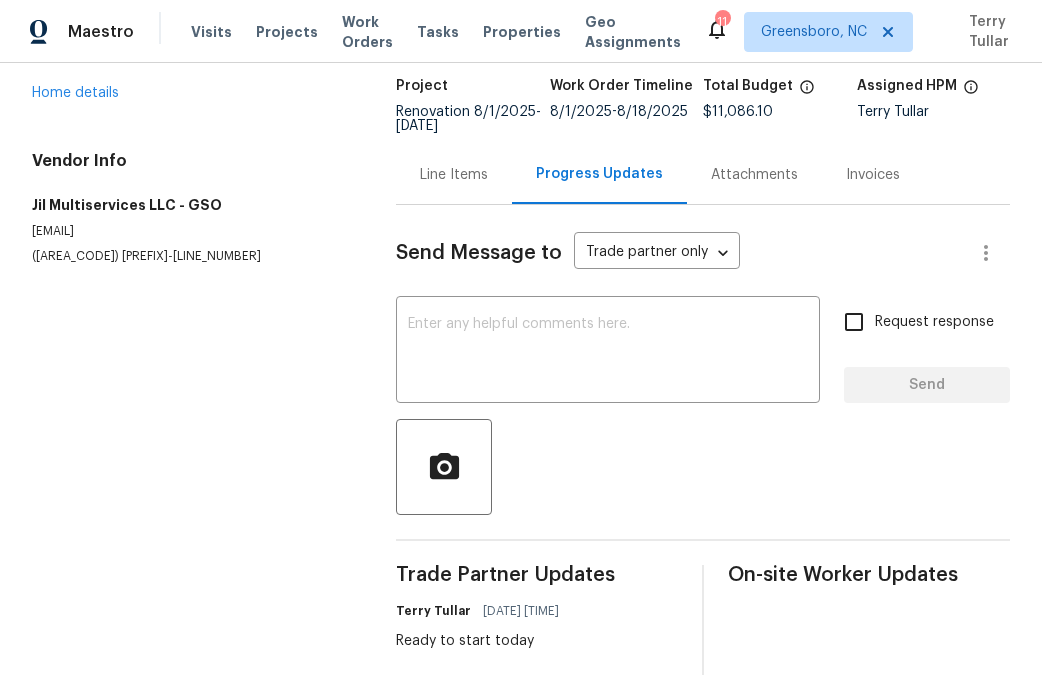 scroll, scrollTop: 151, scrollLeft: 0, axis: vertical 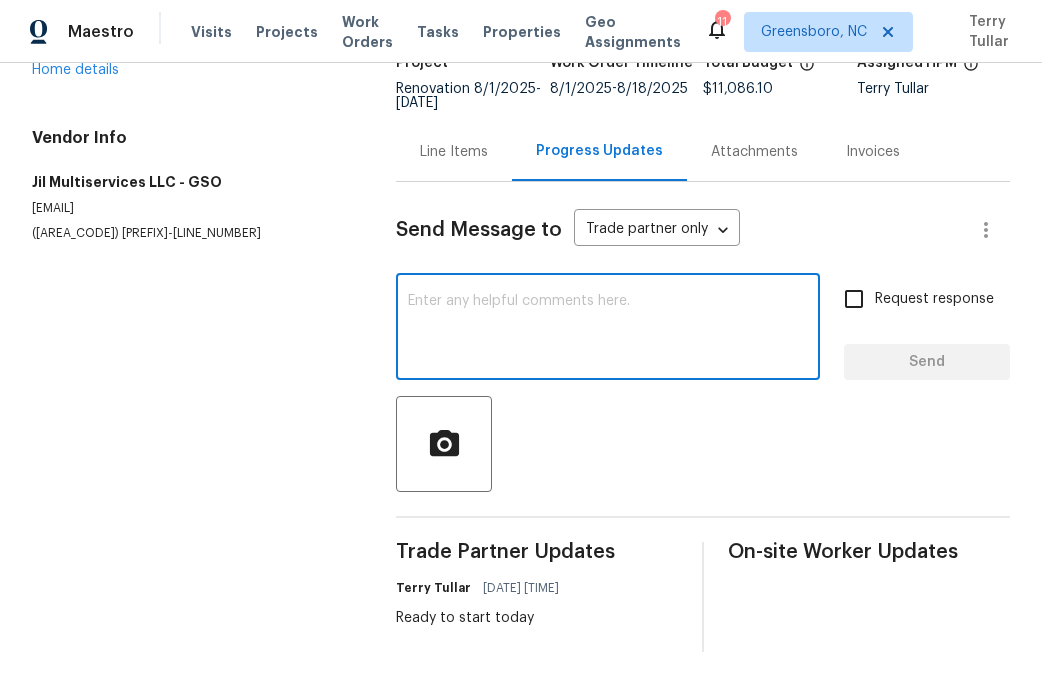 click at bounding box center [608, 329] 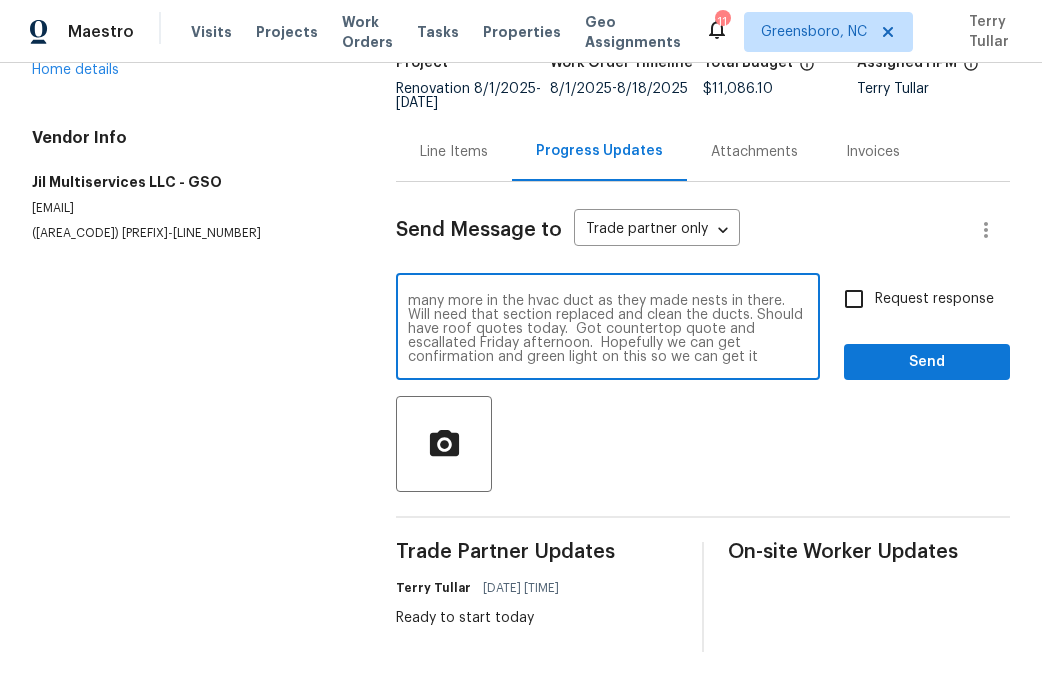 scroll, scrollTop: 56, scrollLeft: 0, axis: vertical 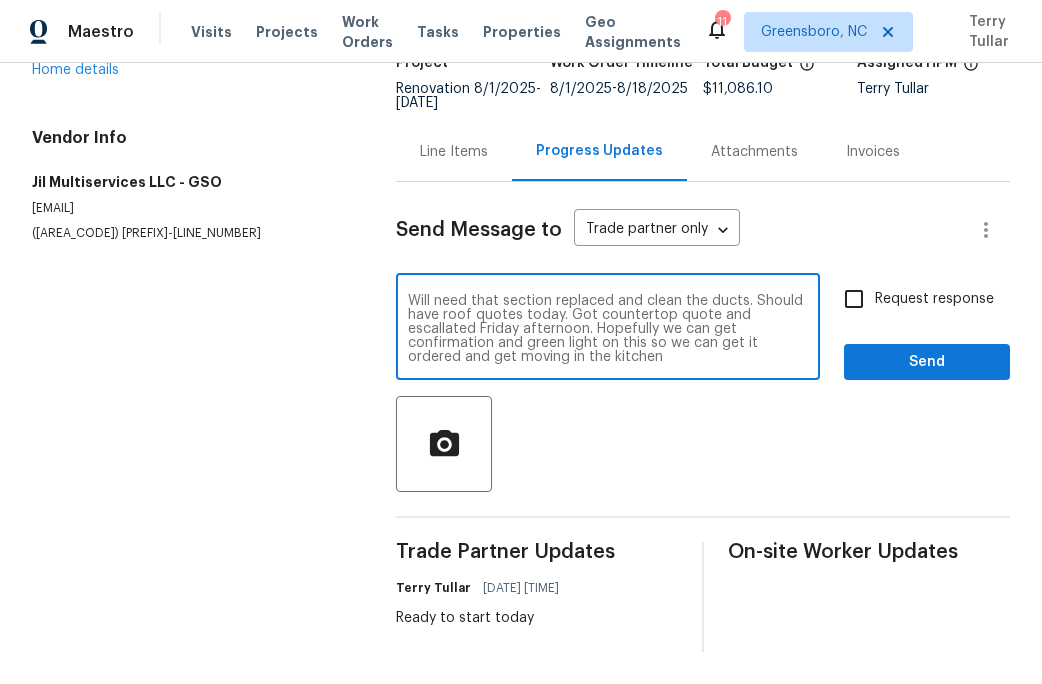 type on "Ok so debris and carpets all removed so we can prime everything to seal the smell. My GC while inspecting the roof found a bunch of dead birds in the attic, including many more in the hvac duct as they made nests in there. Will need that section replaced and clean the ducts. Should have roof quotes today. Got countertop quote and escallated Friday afternoon. Hopefully we can get confirmation and green light on this so we can get it ordered and get moving in the kitchen" 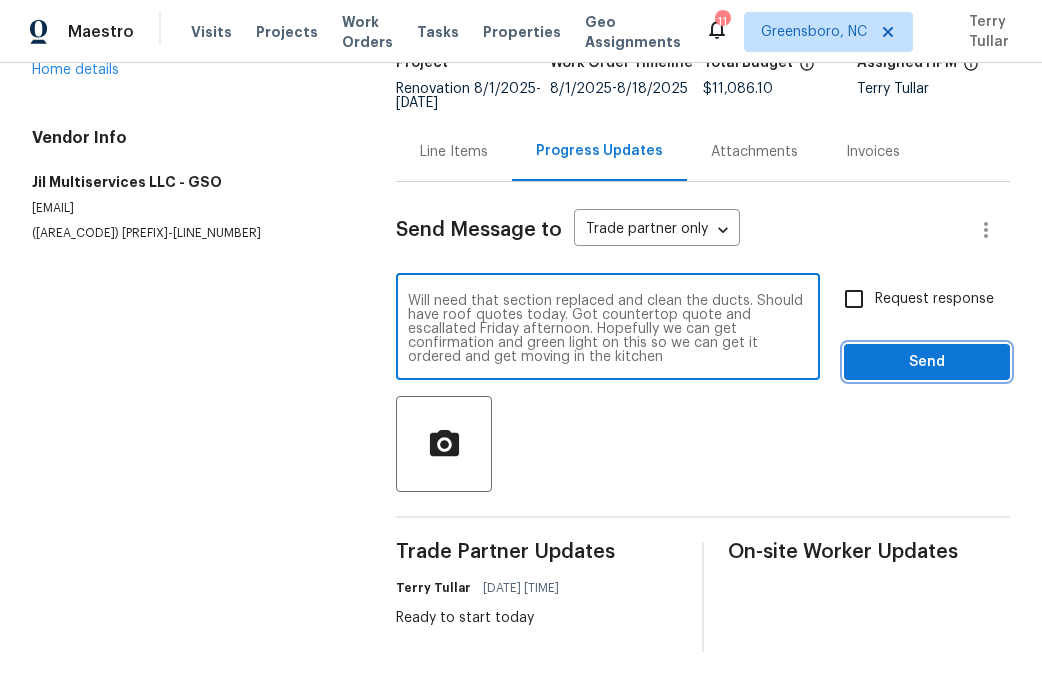 click on "Send" at bounding box center (927, 362) 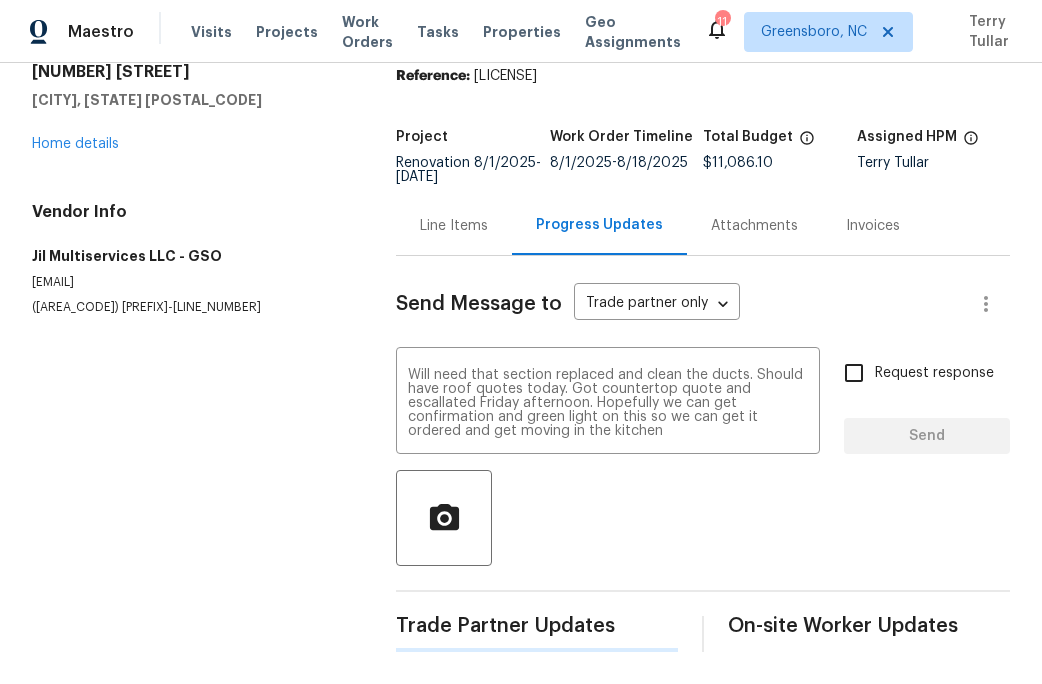 scroll, scrollTop: 77, scrollLeft: 0, axis: vertical 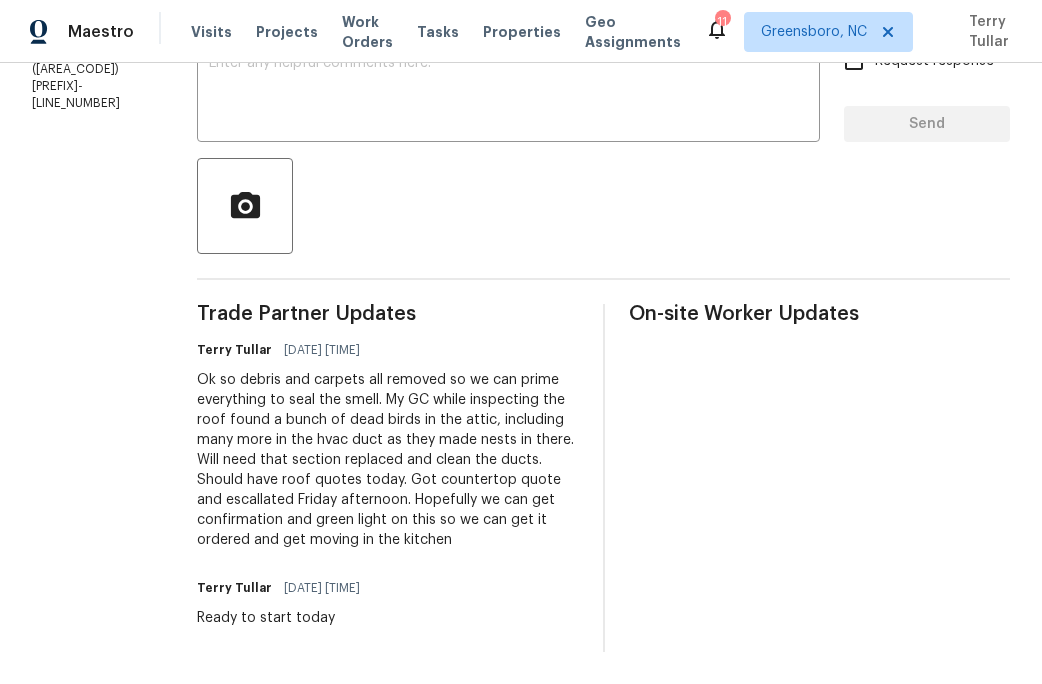 click on "Ok so debris and carpets all removed so we can prime everything to seal the smell. My GC while inspecting the roof found a bunch of dead birds in the attic, including many more in the hvac duct as they made nests in there. Will need that section replaced and clean the ducts. Should have roof quotes today. Got countertop quote and escallated Friday afternoon. Hopefully we can get confirmation and green light on this so we can get it ordered and get moving in the kitchen" at bounding box center [388, 460] 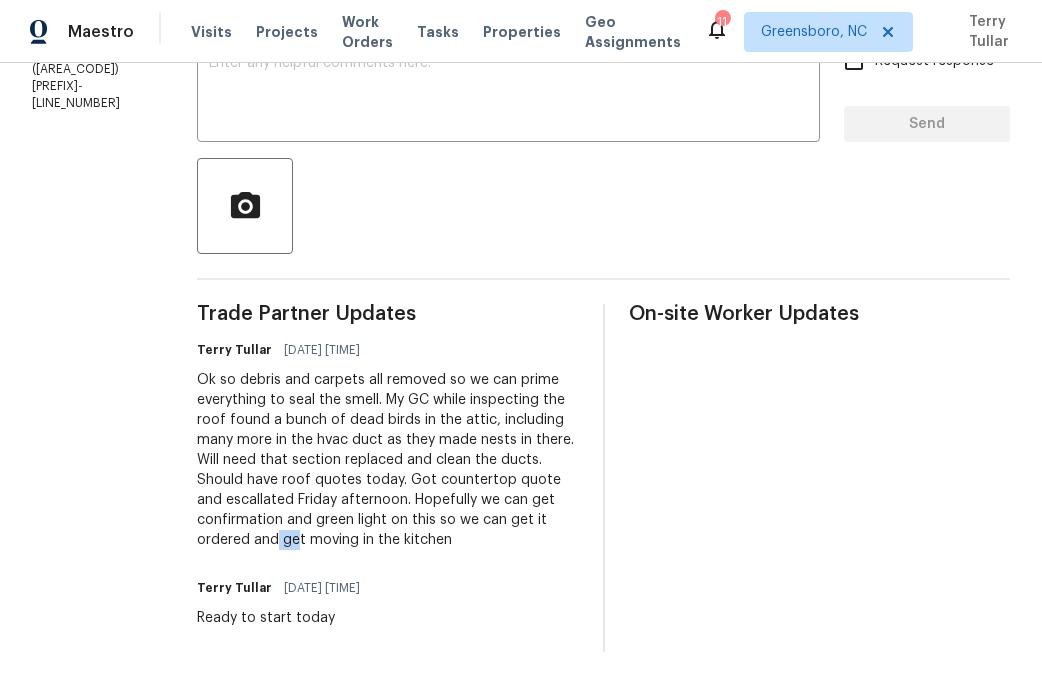 click on "Ok so debris and carpets all removed so we can prime everything to seal the smell. My GC while inspecting the roof found a bunch of dead birds in the attic, including many more in the hvac duct as they made nests in there. Will need that section replaced and clean the ducts. Should have roof quotes today. Got countertop quote and escallated Friday afternoon. Hopefully we can get confirmation and green light on this so we can get it ordered and get moving in the kitchen" at bounding box center [388, 460] 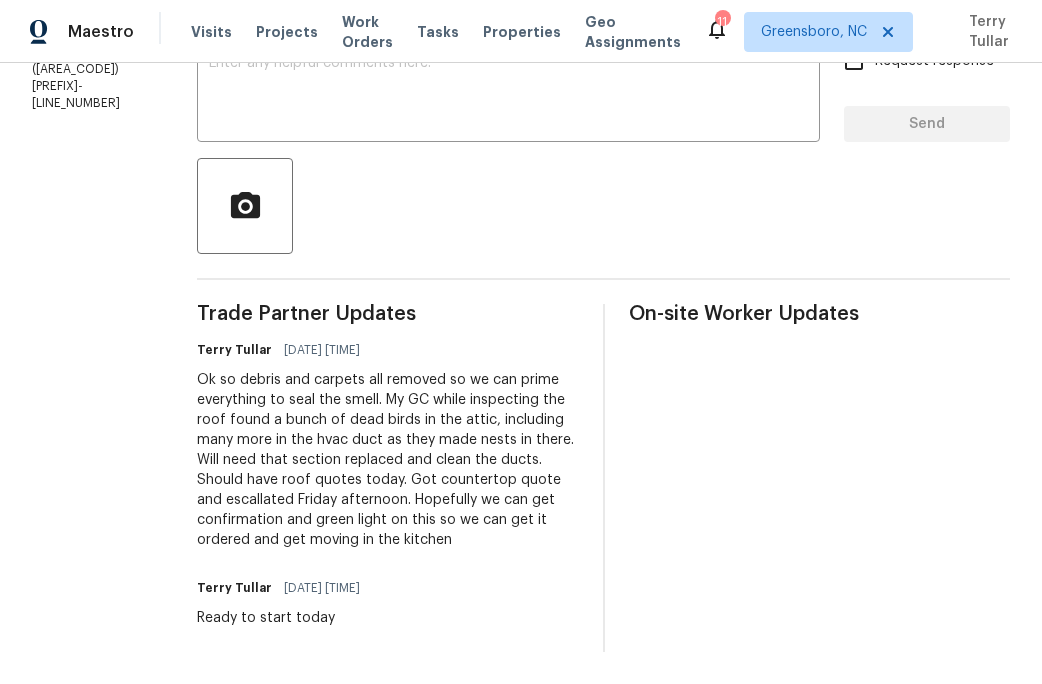 click on "Ok so debris and carpets all removed so we can prime everything to seal the smell. My GC while inspecting the roof found a bunch of dead birds in the attic, including many more in the hvac duct as they made nests in there. Will need that section replaced and clean the ducts. Should have roof quotes today. Got countertop quote and escallated Friday afternoon. Hopefully we can get confirmation and green light on this so we can get it ordered and get moving in the kitchen" at bounding box center [388, 460] 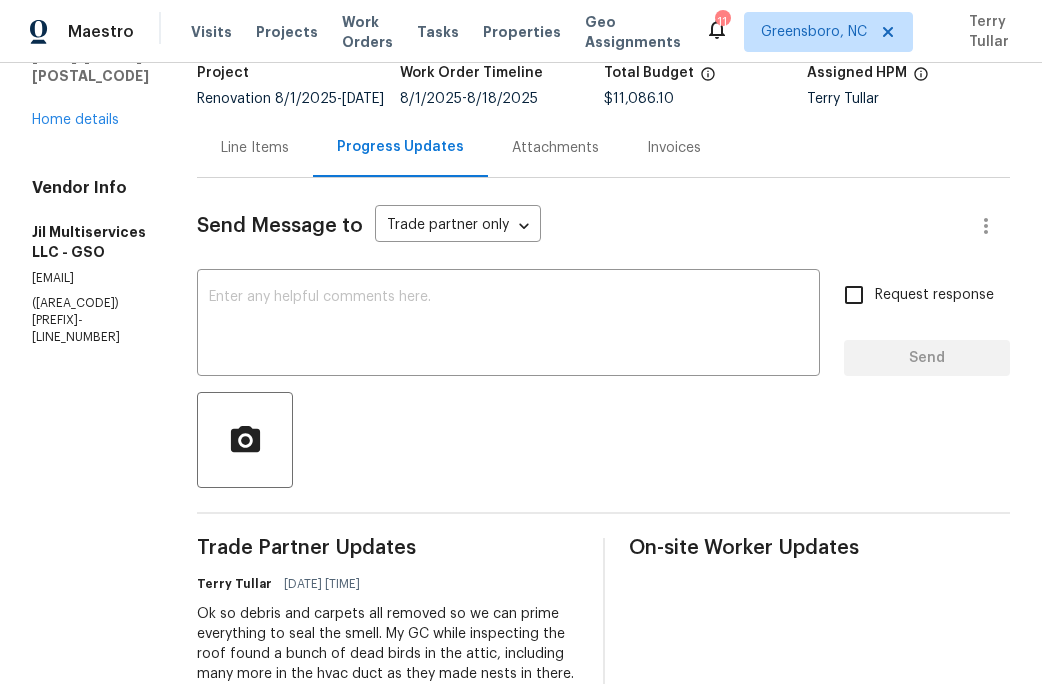 scroll, scrollTop: 54, scrollLeft: 0, axis: vertical 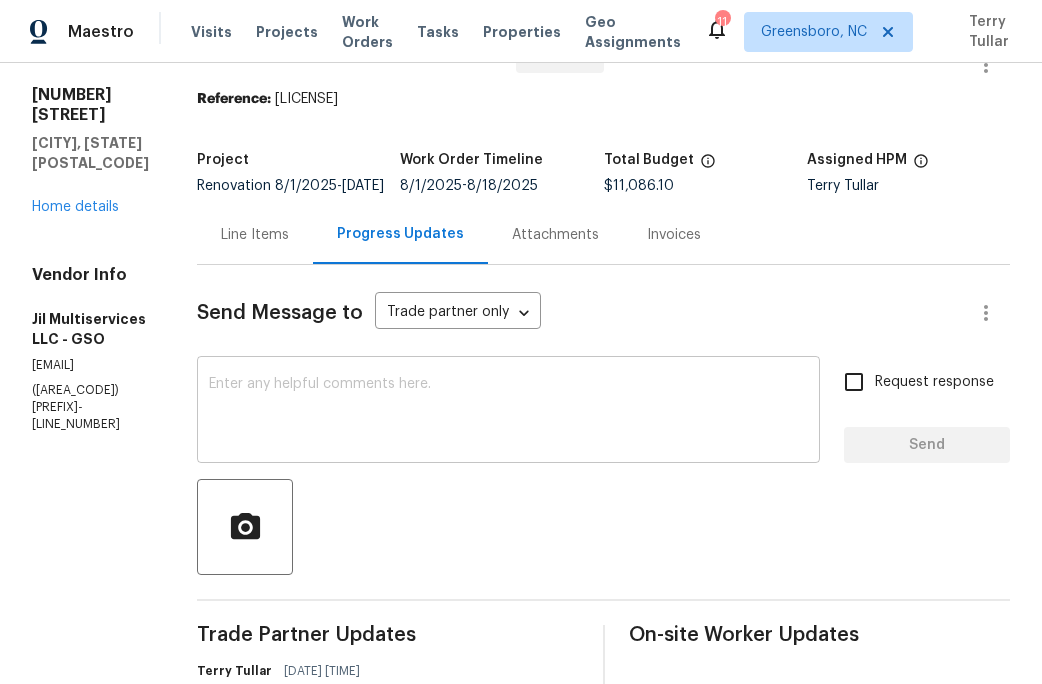 click at bounding box center (508, 412) 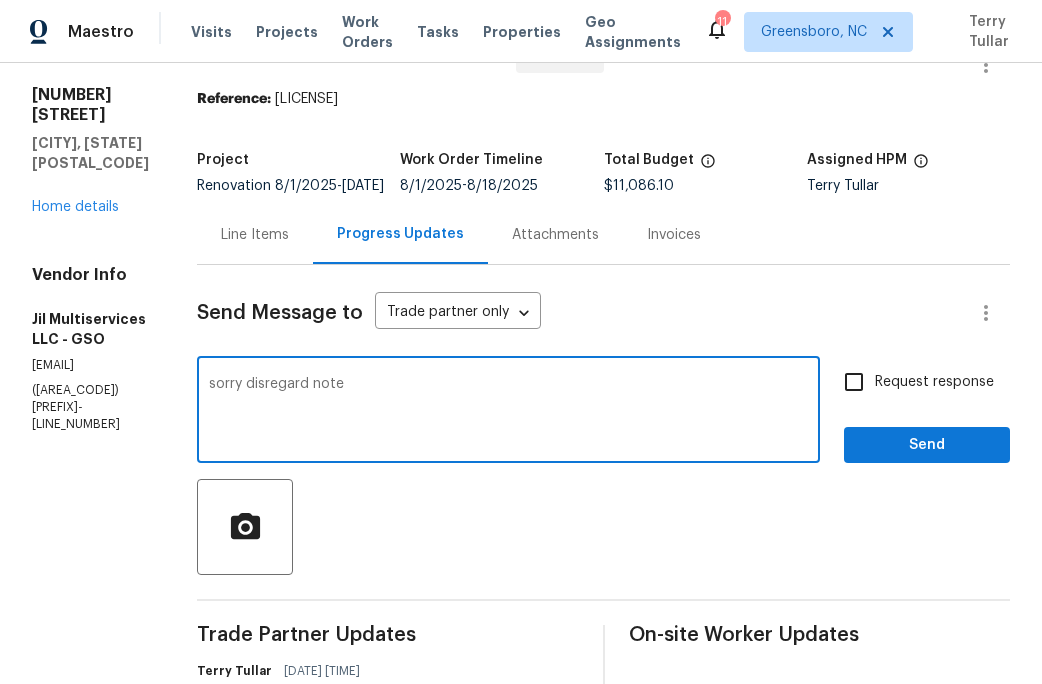 type on "sorry disregard note" 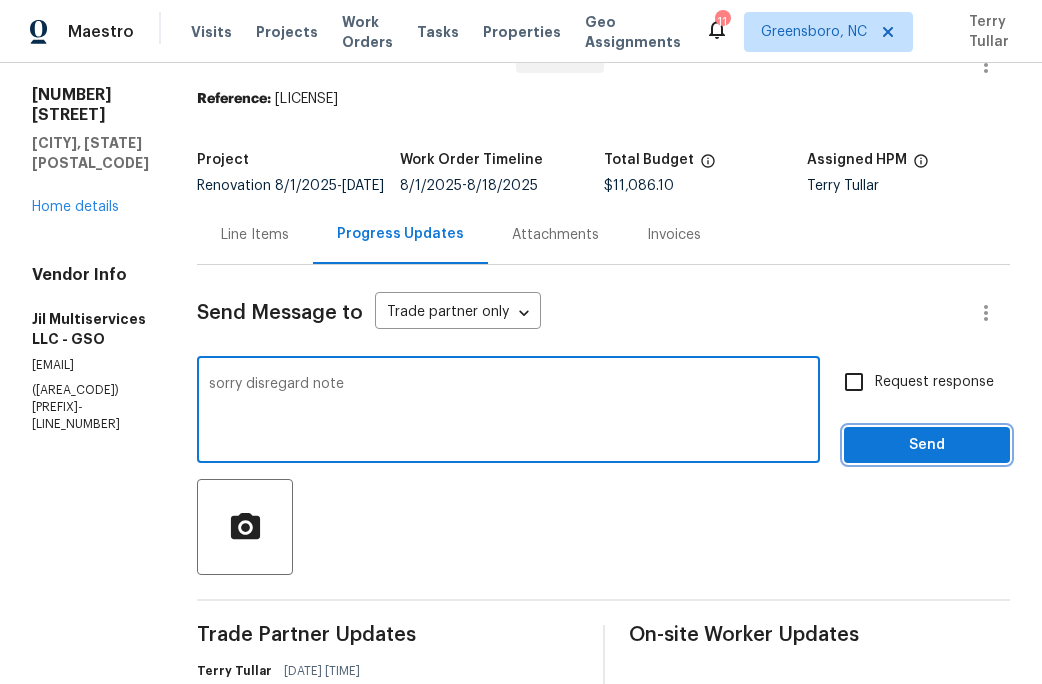 click on "Send" at bounding box center (927, 445) 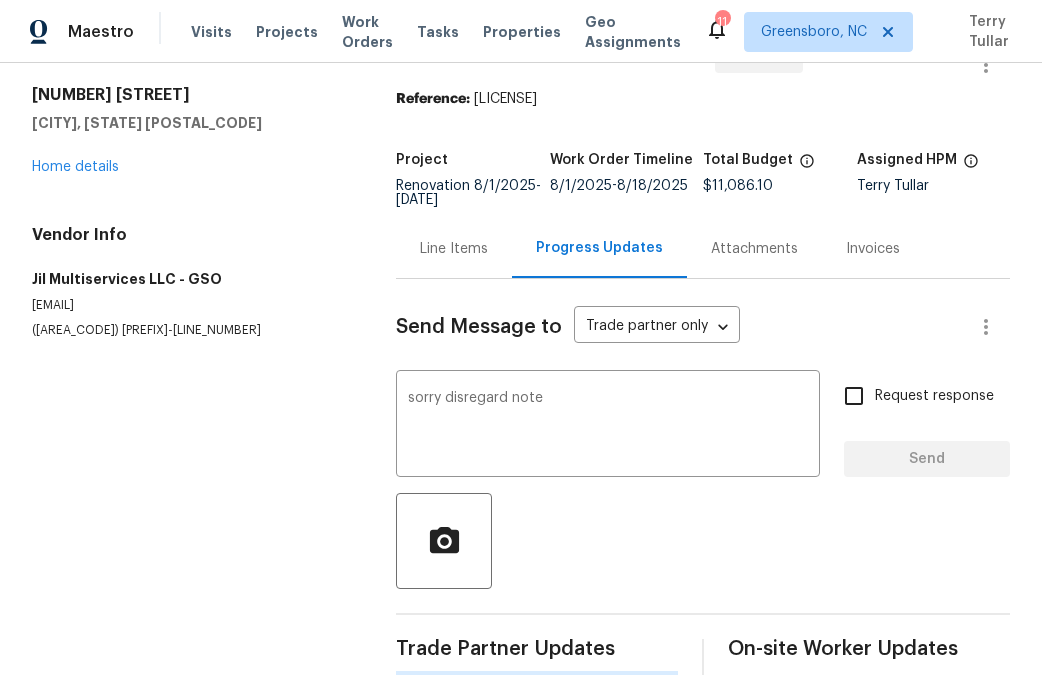 type 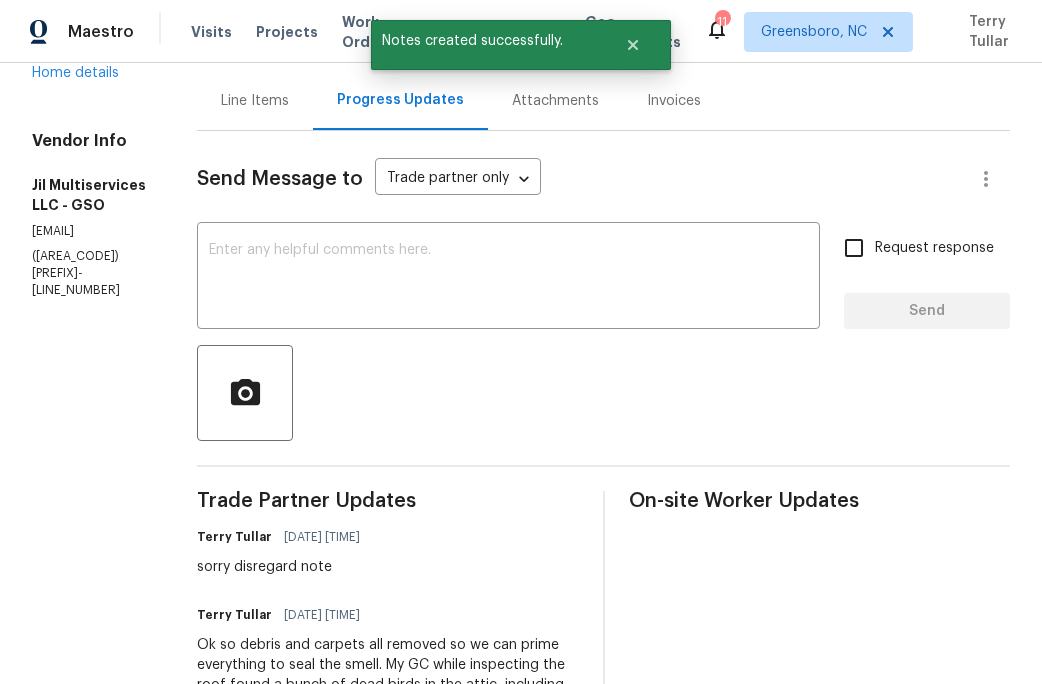 scroll, scrollTop: 238, scrollLeft: 0, axis: vertical 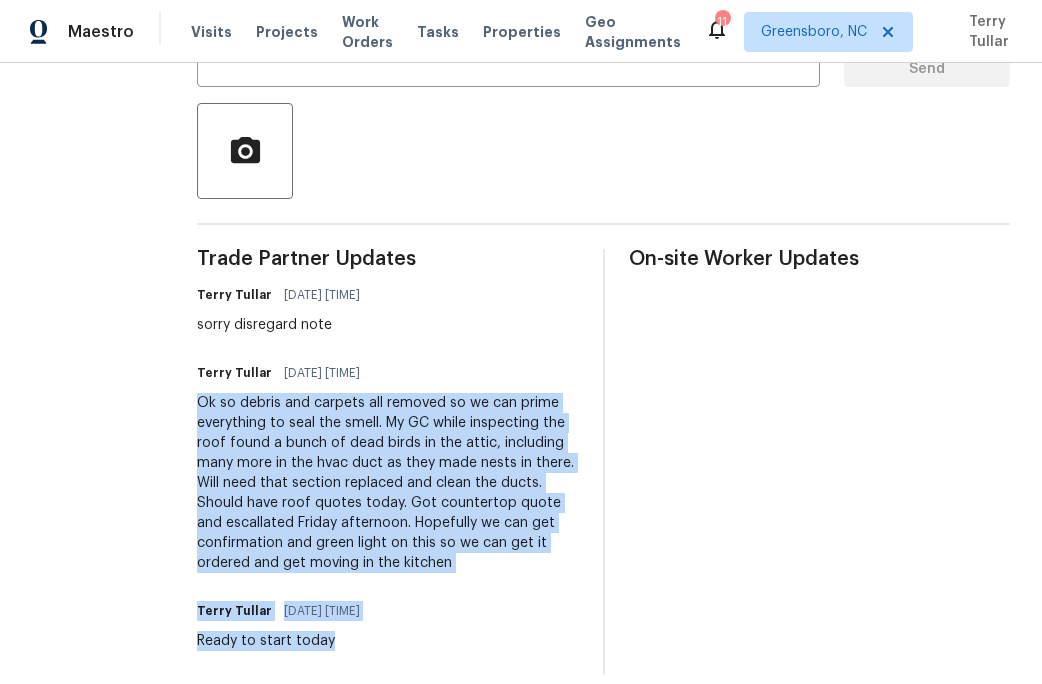 drag, startPoint x: 250, startPoint y: 612, endPoint x: 306, endPoint y: 598, distance: 57.72348 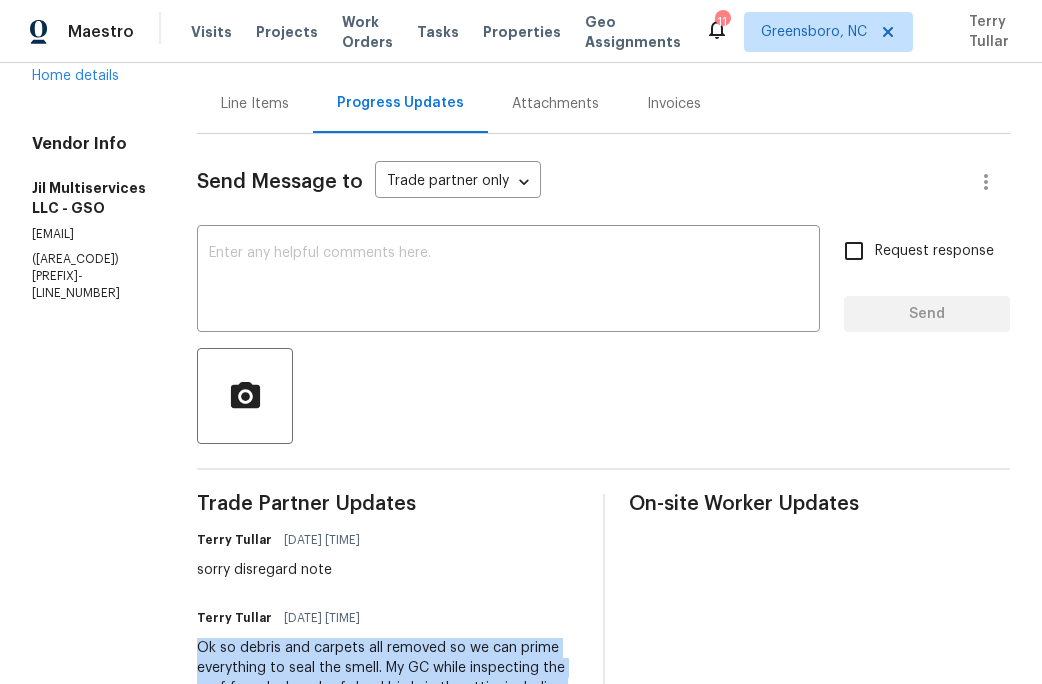 scroll, scrollTop: 0, scrollLeft: 0, axis: both 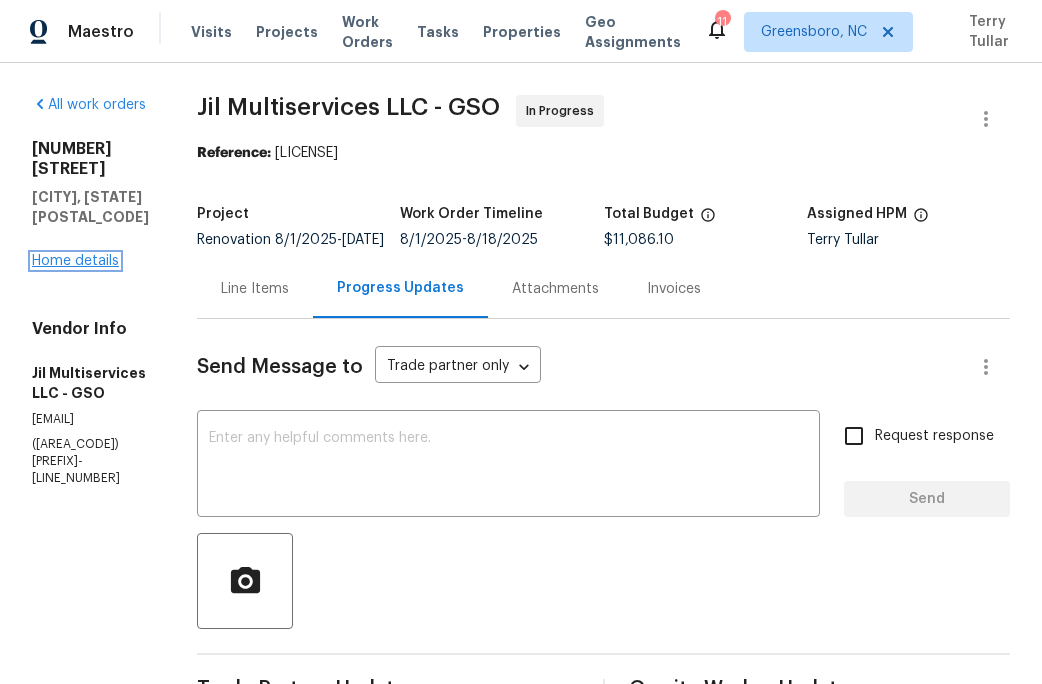 click on "Home details" at bounding box center (75, 261) 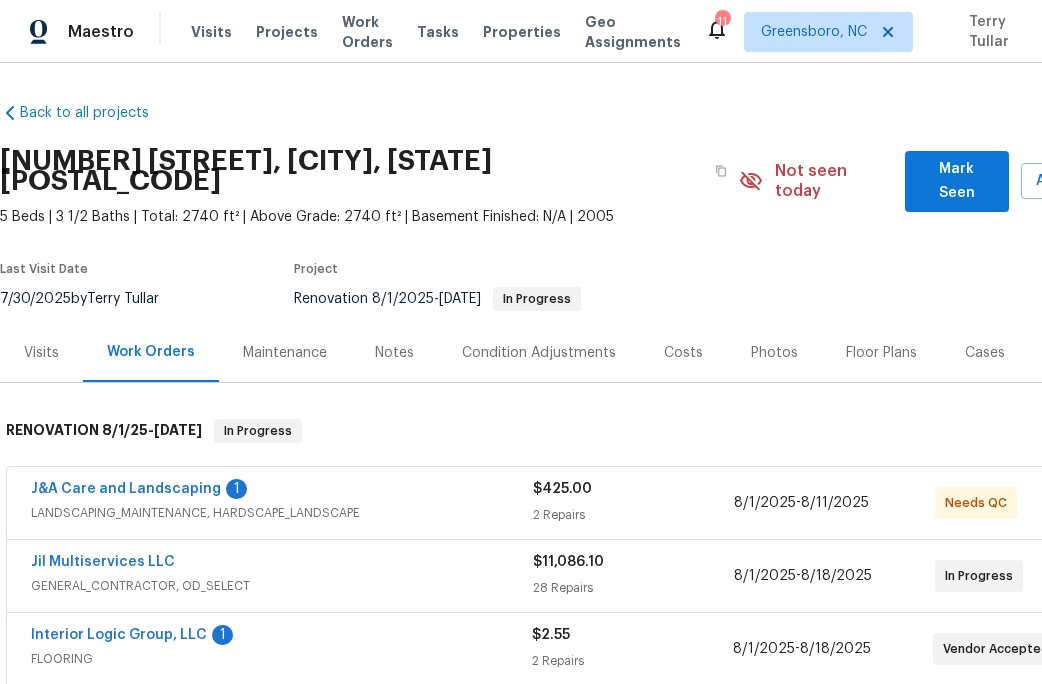 click on "Notes" at bounding box center (394, 353) 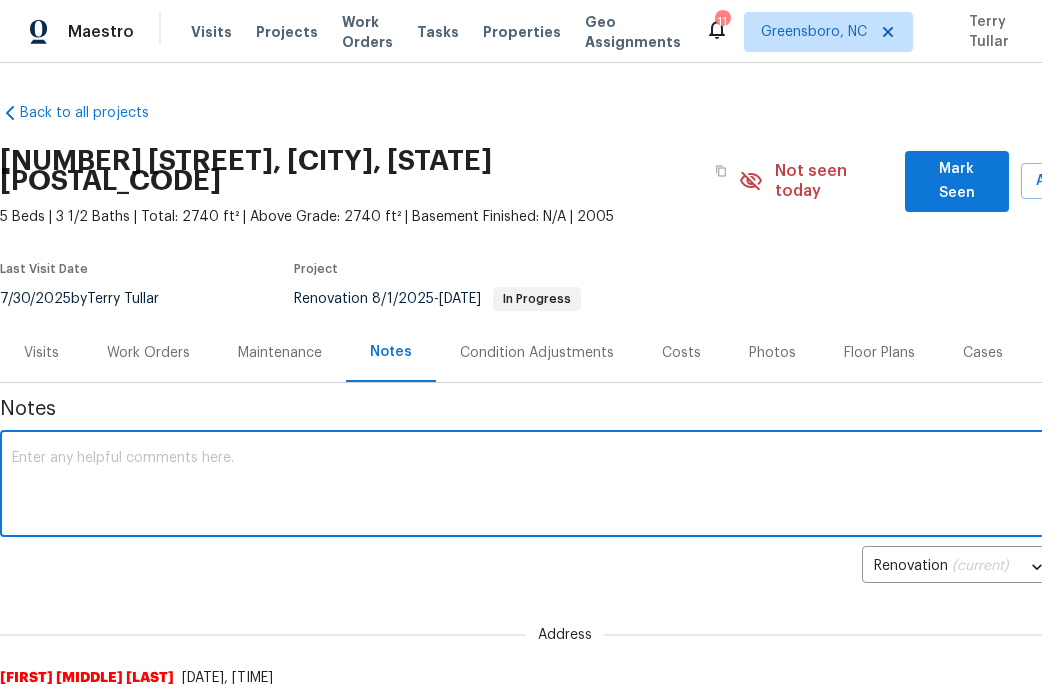 click at bounding box center [565, 486] 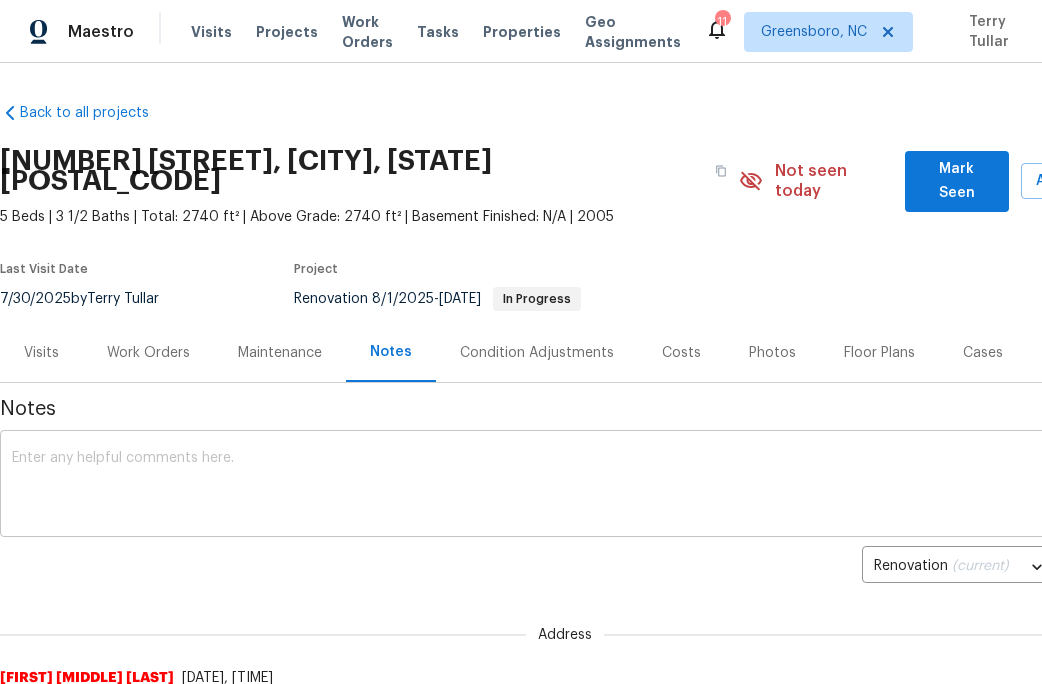 click on "x ​" at bounding box center [565, 486] 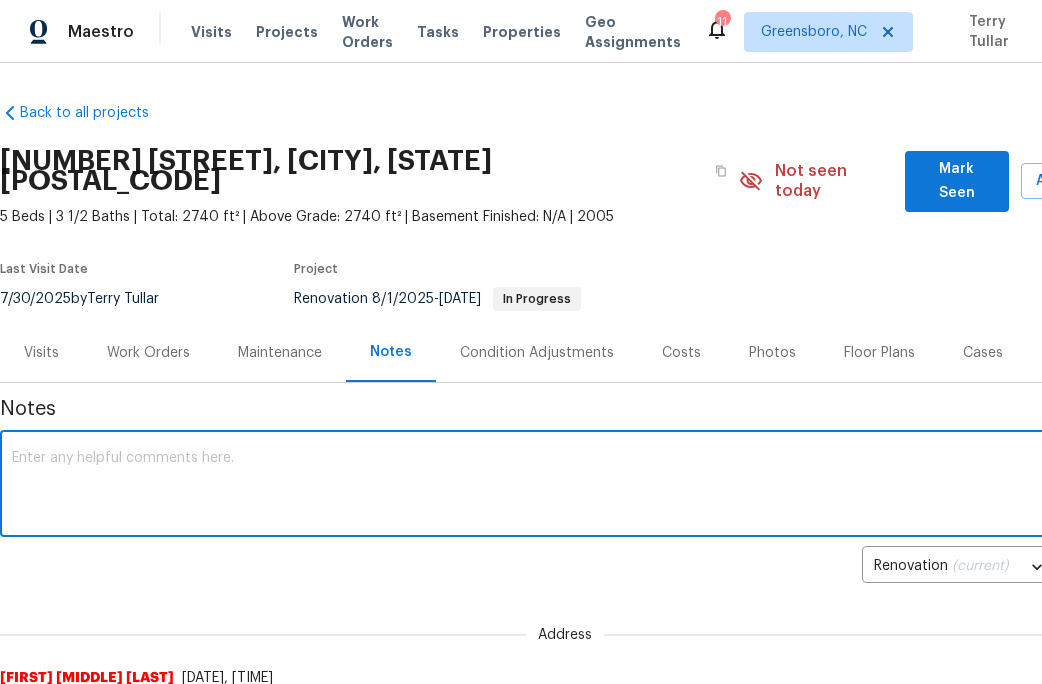 click at bounding box center (565, 486) 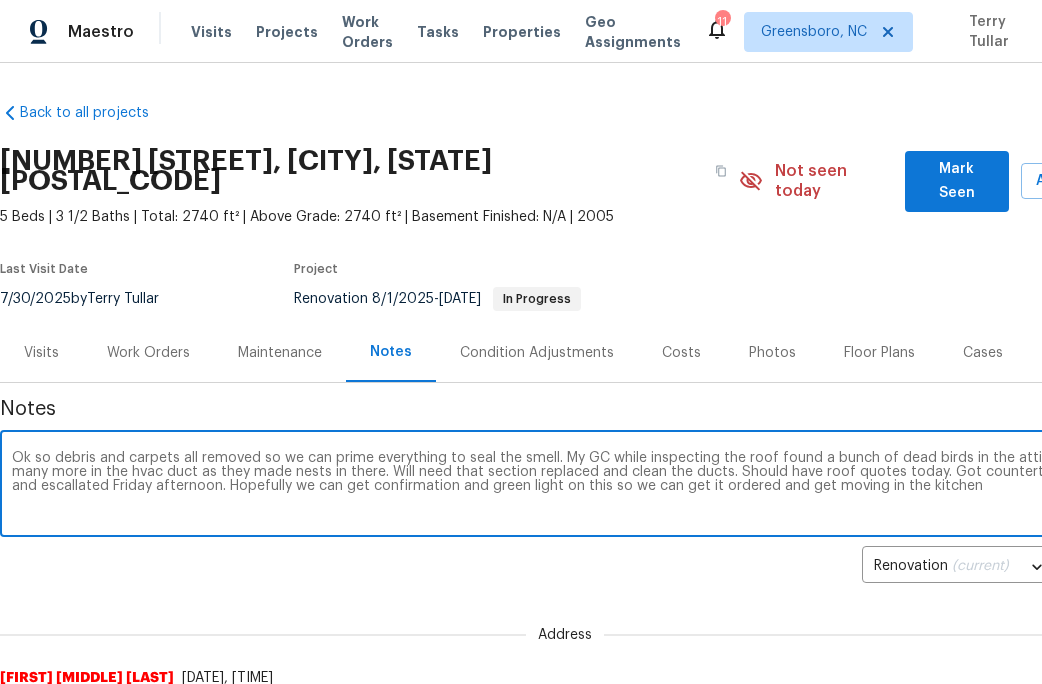 click on "Ok so debris and carpets all removed so we can prime everything to seal the smell. My GC while inspecting the roof found a bunch of dead birds in the attic, including many more in the hvac duct as they made nests in there. Will need that section replaced and clean the ducts. Should have roof quotes today. Got countertop quote and escallated Friday afternoon. Hopefully we can get confirmation and green light on this so we can get it ordered and get moving in the kitchen" at bounding box center (565, 486) 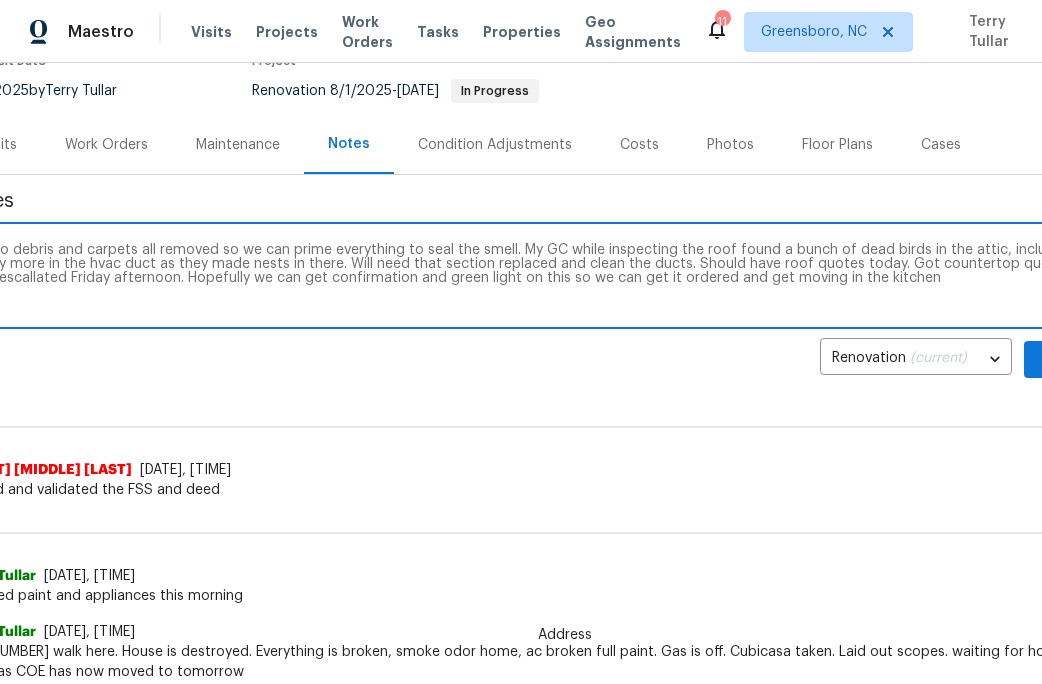 scroll, scrollTop: 208, scrollLeft: 88, axis: both 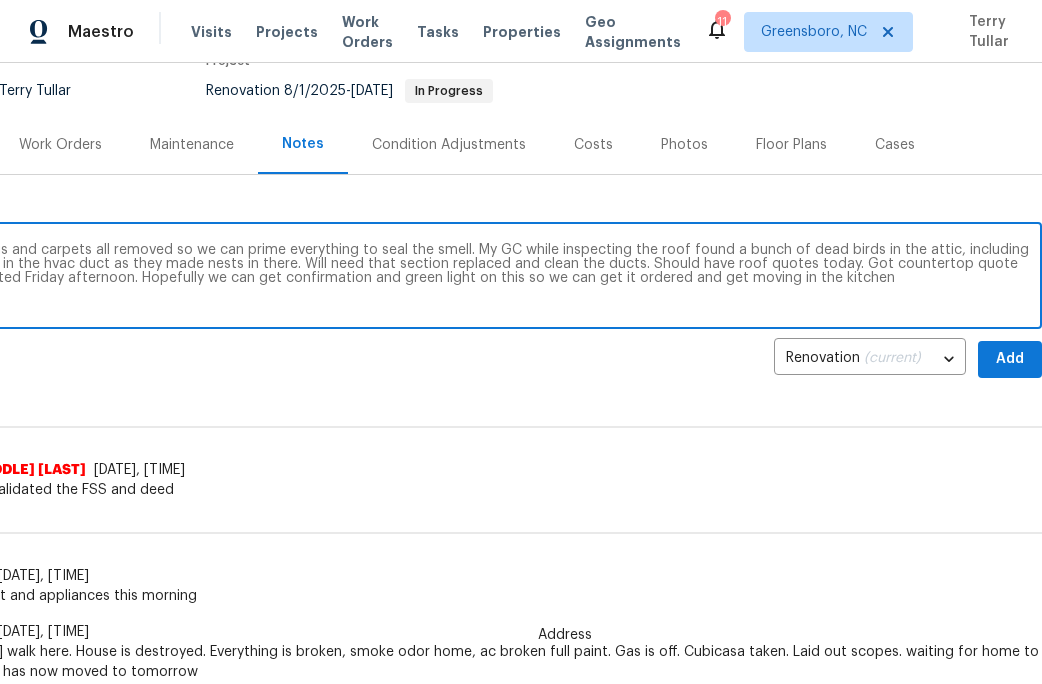 type on "Ok so debris and carpets all removed so we can prime everything to seal the smell. My GC while inspecting the roof found a bunch of dead birds in the attic, including many more in the hvac duct as they made nests in there. Will need that section replaced and clean the ducts. Should have roof quotes today. Got countertop quote and escallated Friday afternoon. Hopefully we can get confirmation and green light on this so we can get it ordered and get moving in the kitchen" 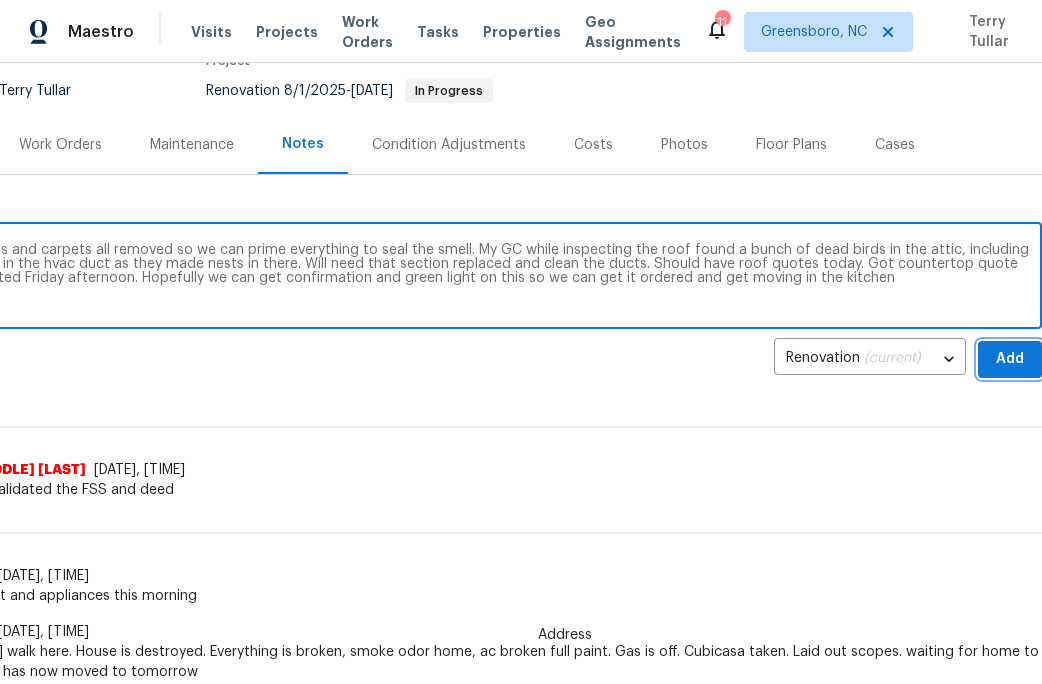 click on "Add" at bounding box center (1010, 359) 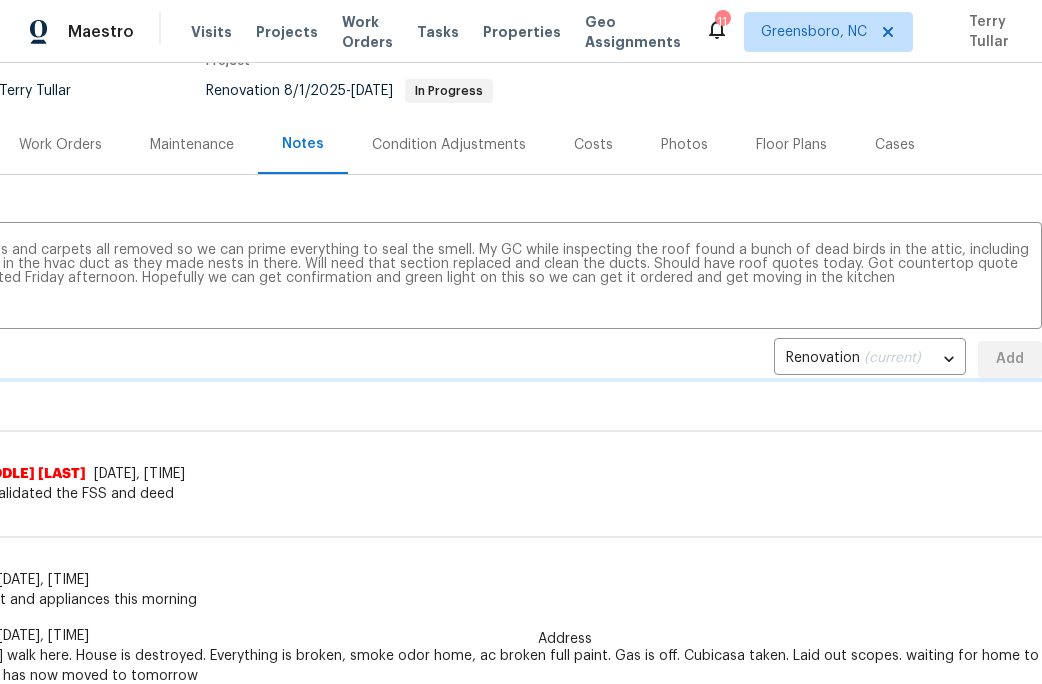 type 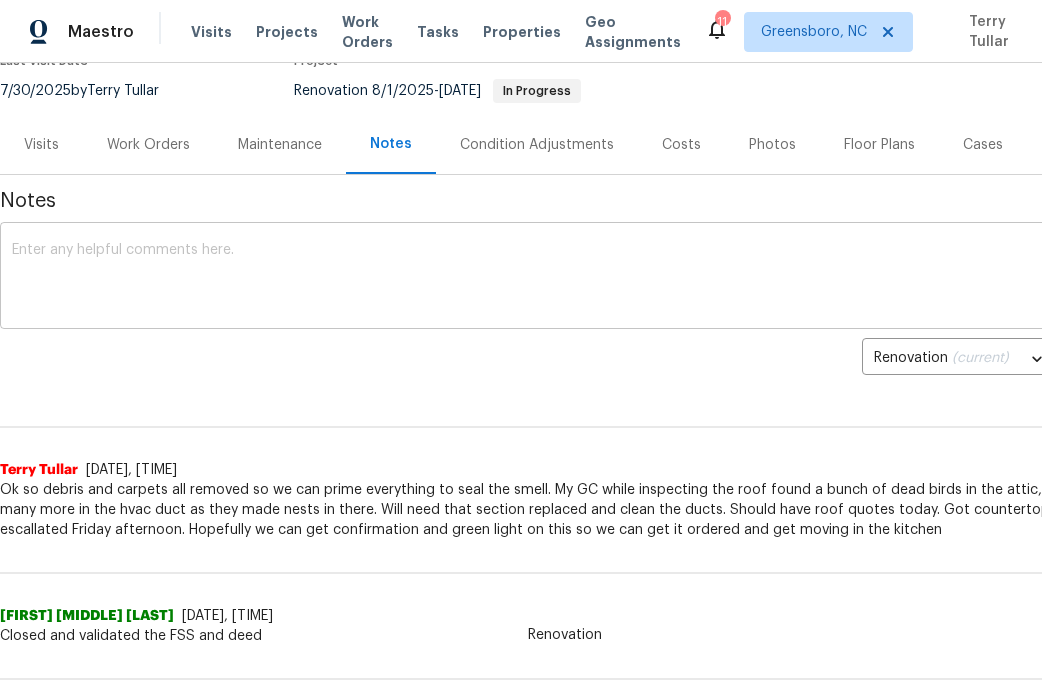 scroll, scrollTop: 0, scrollLeft: 0, axis: both 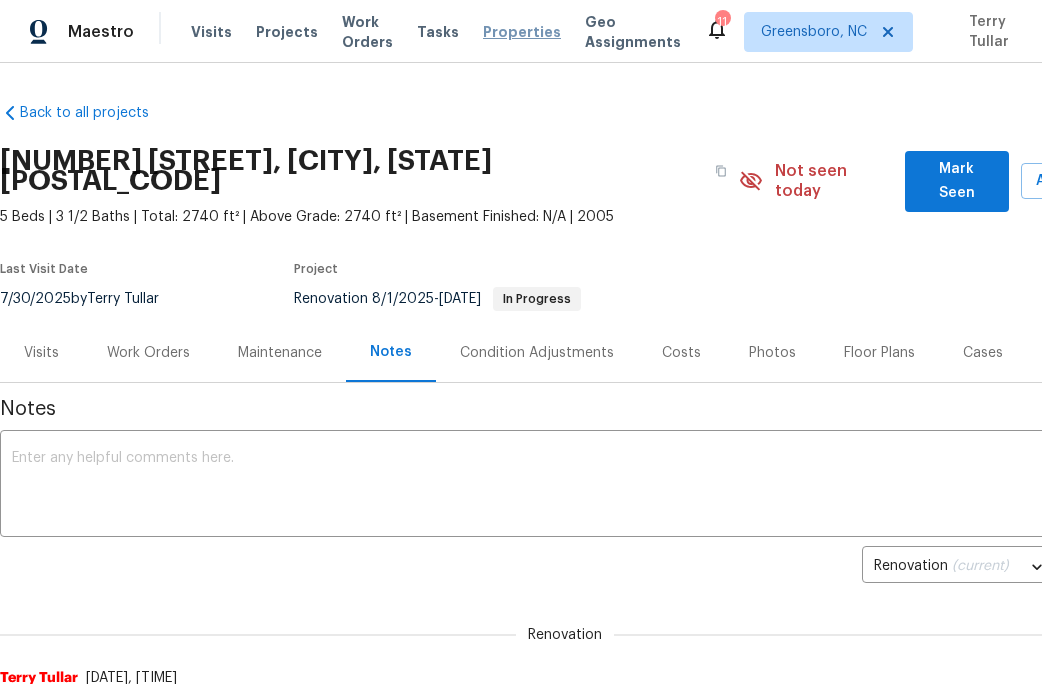 click on "Properties" at bounding box center [522, 32] 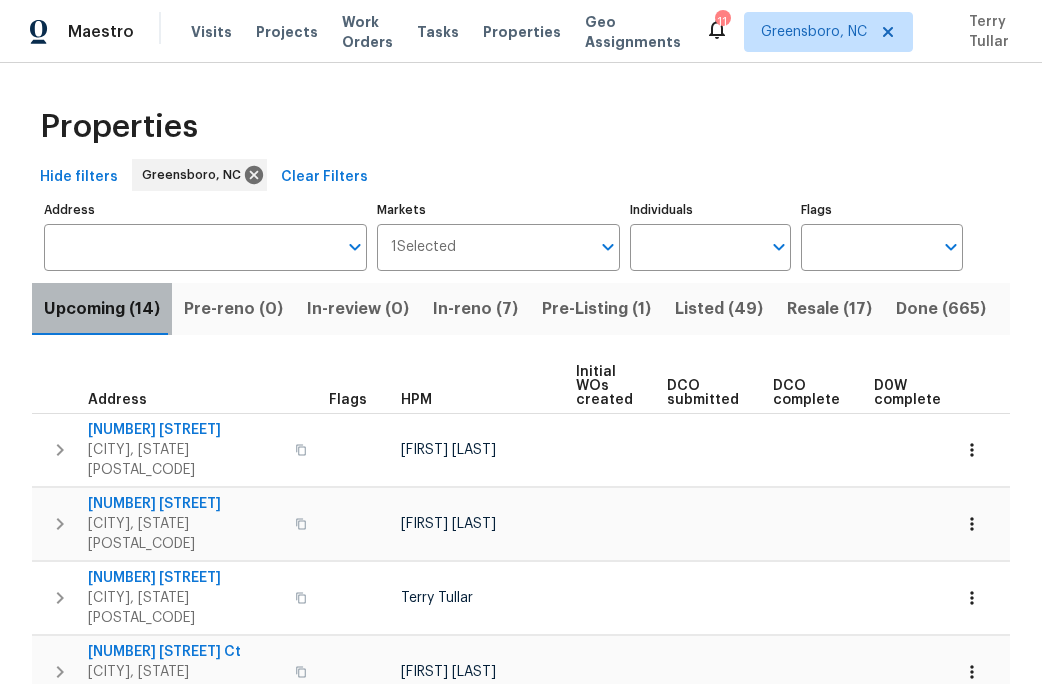 click on "Upcoming (14)" at bounding box center (102, 309) 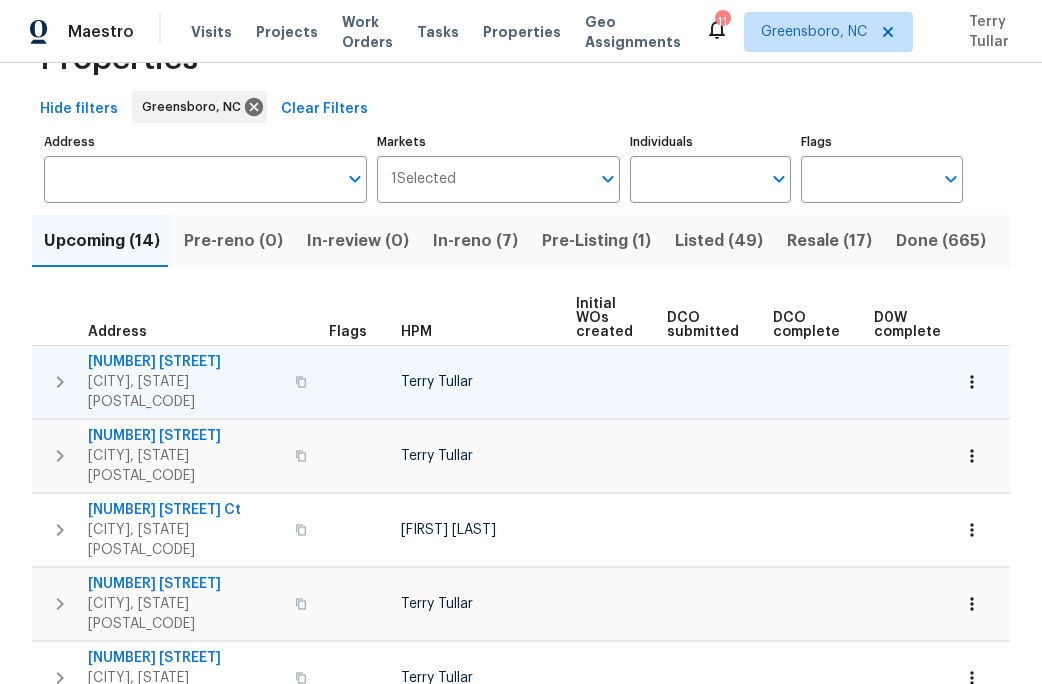 scroll, scrollTop: 100, scrollLeft: 0, axis: vertical 